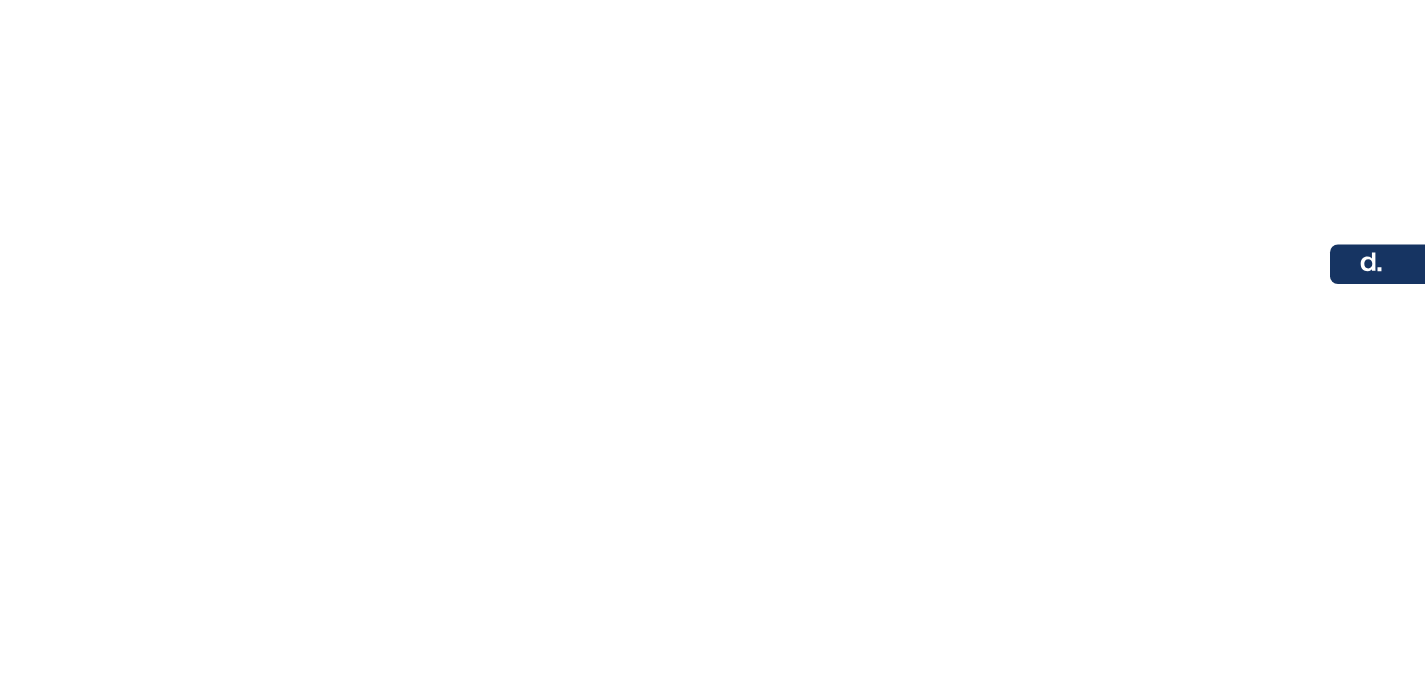 scroll, scrollTop: 0, scrollLeft: 0, axis: both 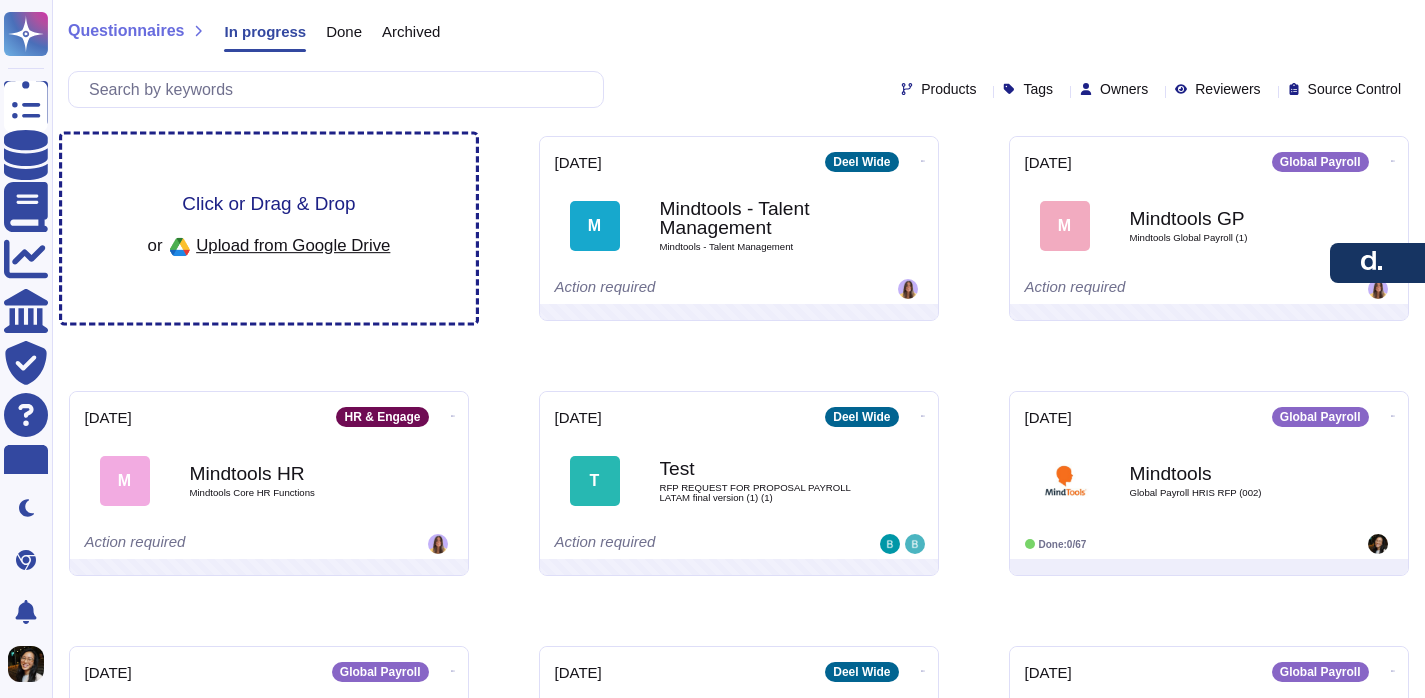 click on "Upload from Google Drive" at bounding box center (293, 245) 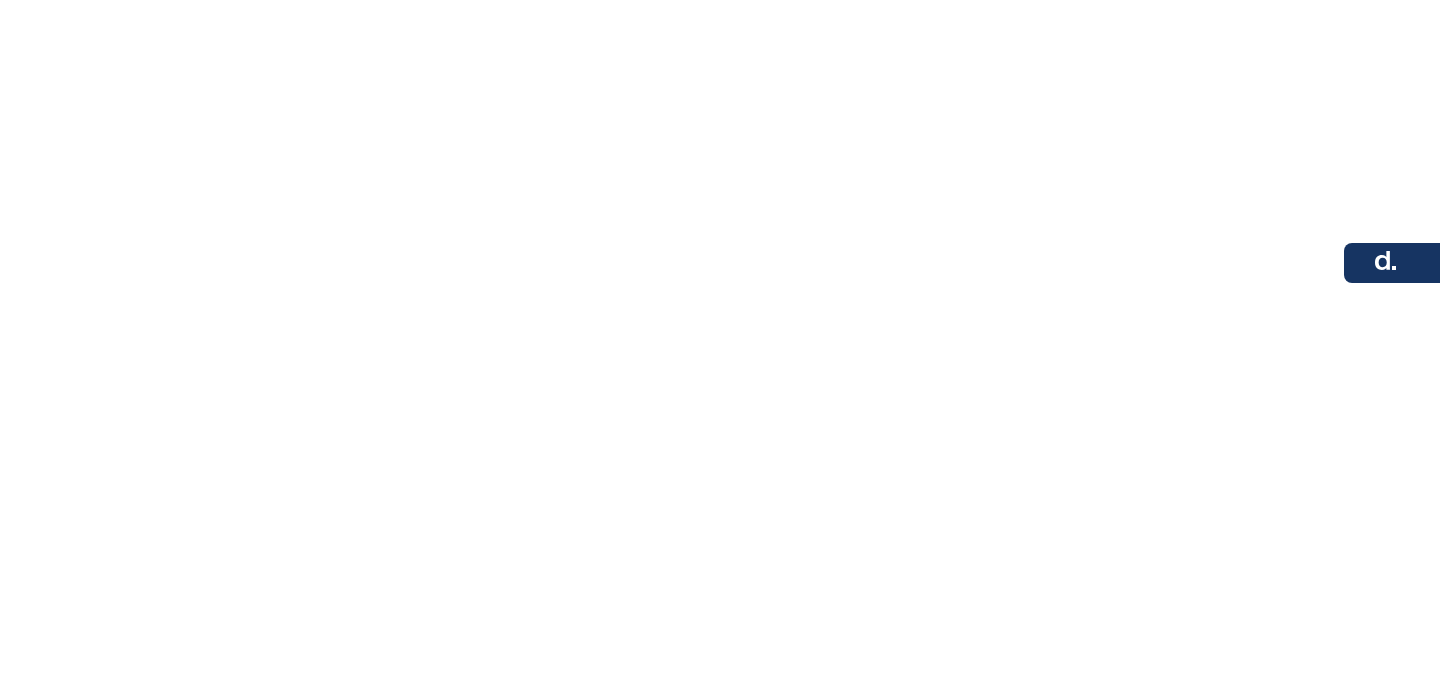 scroll, scrollTop: 0, scrollLeft: 0, axis: both 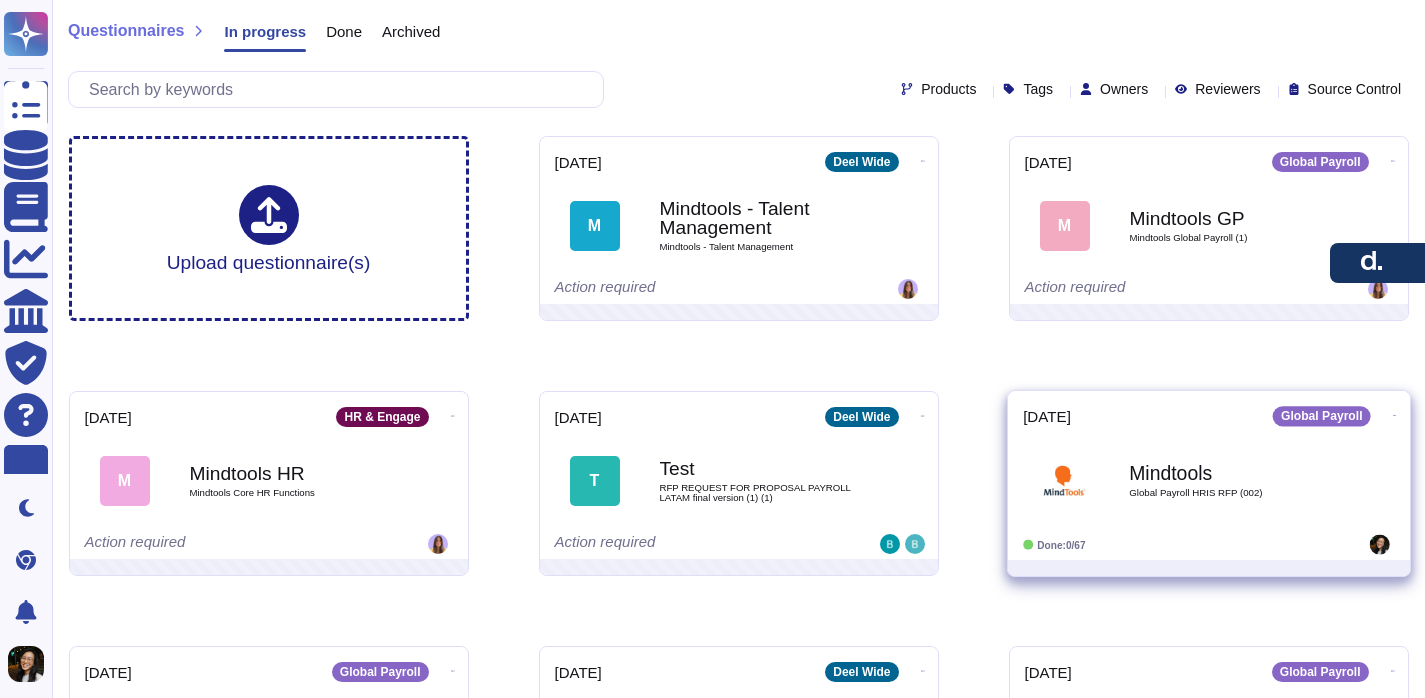 click on "Global Payroll HRIS RFP (002)" at bounding box center (1230, 493) 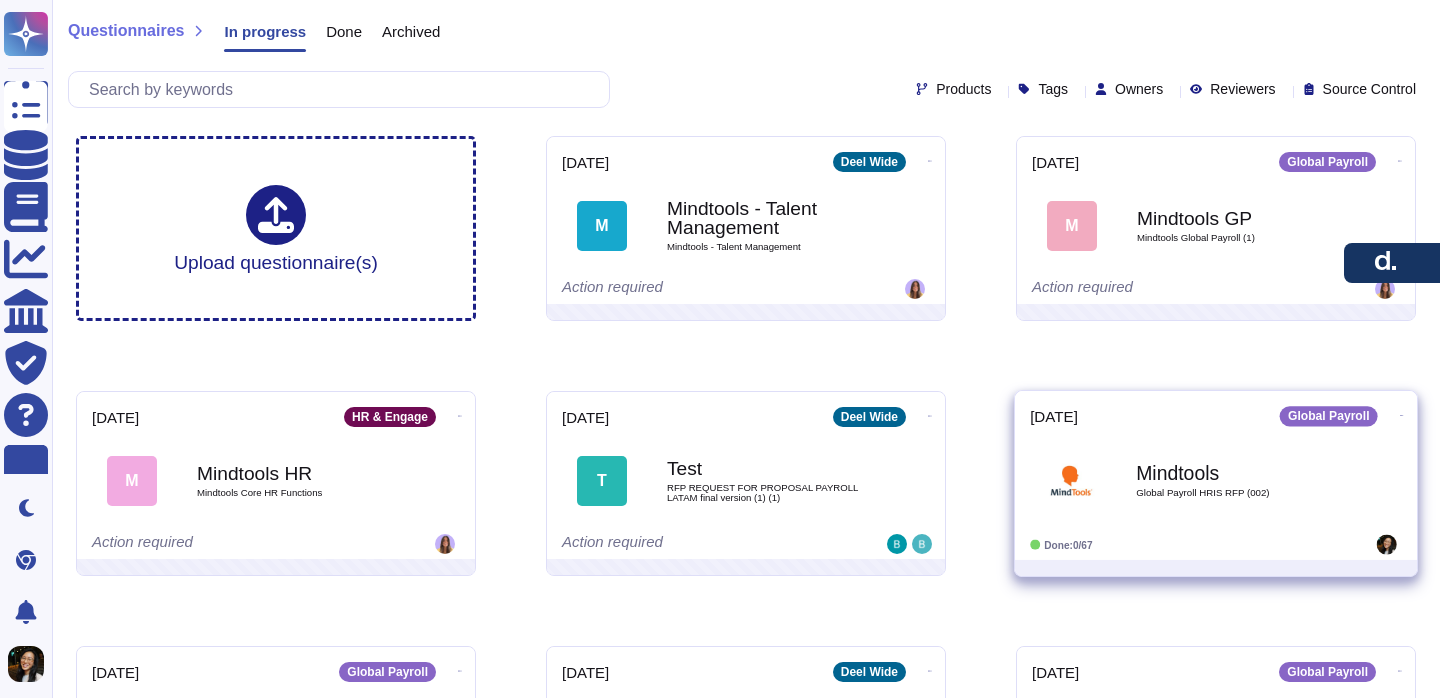 click on "Questionnaires Knowledge Base Documents Analytics CAIQ / SIG Trust Center Help Center Feedback Dark mode Chrome Extension Notifications Profile Questionnaires In progress Done Archived Products Tags Owners Reviewers Source Control Upload questionnaire(s)  [DATE] [PERSON_NAME] Wide M Mindtools - Talent Management Mindtools - Talent Management Action required  [DATE] Global Payroll M Mindtools GP Mindtools Global Payroll (1) Action required  [DATE] HR & Engage M Mindtools HR Mindtools Core HR Functions Action required  [DATE] [PERSON_NAME] Wide T Test RFP REQUEST FOR PROPOSAL PAYROLL LATAM final version (1) (1) Action required  [DATE] Global Payroll Mindtools Global Payroll HRIS RFP (002) Done: 0/67  [DATE] Global Payroll Copang [PERSON_NAME] internal APAC RFP External version Done: 0/108  [DATE] [PERSON_NAME] Wide Health Partners India Ensemble Health RFP Export v2 Updated 7.11 Completed  [DATE] Global Payroll ALS Global Request for Proposal (RFP) Payroll System [GEOGRAPHIC_DATA] & [GEOGRAPHIC_DATA] ALS – [DATE] Done: L" at bounding box center [720, 806] 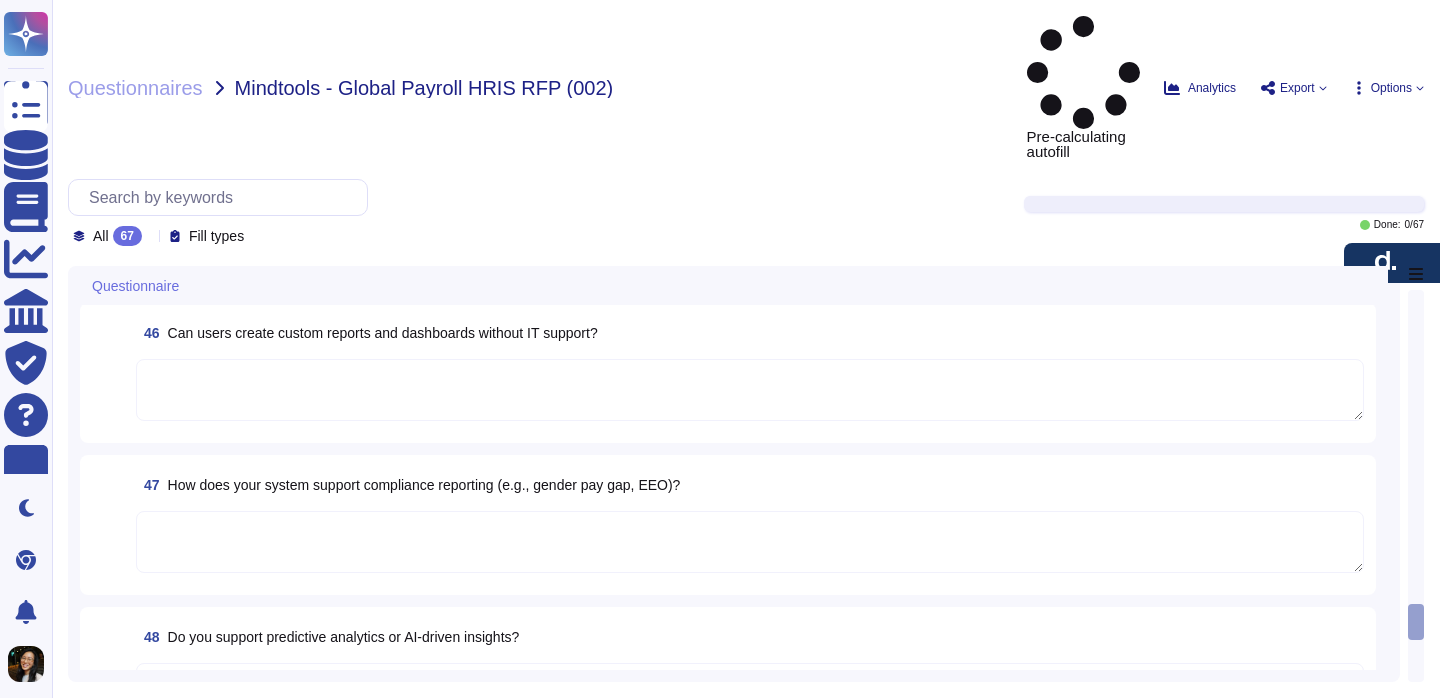 scroll, scrollTop: 6339, scrollLeft: 0, axis: vertical 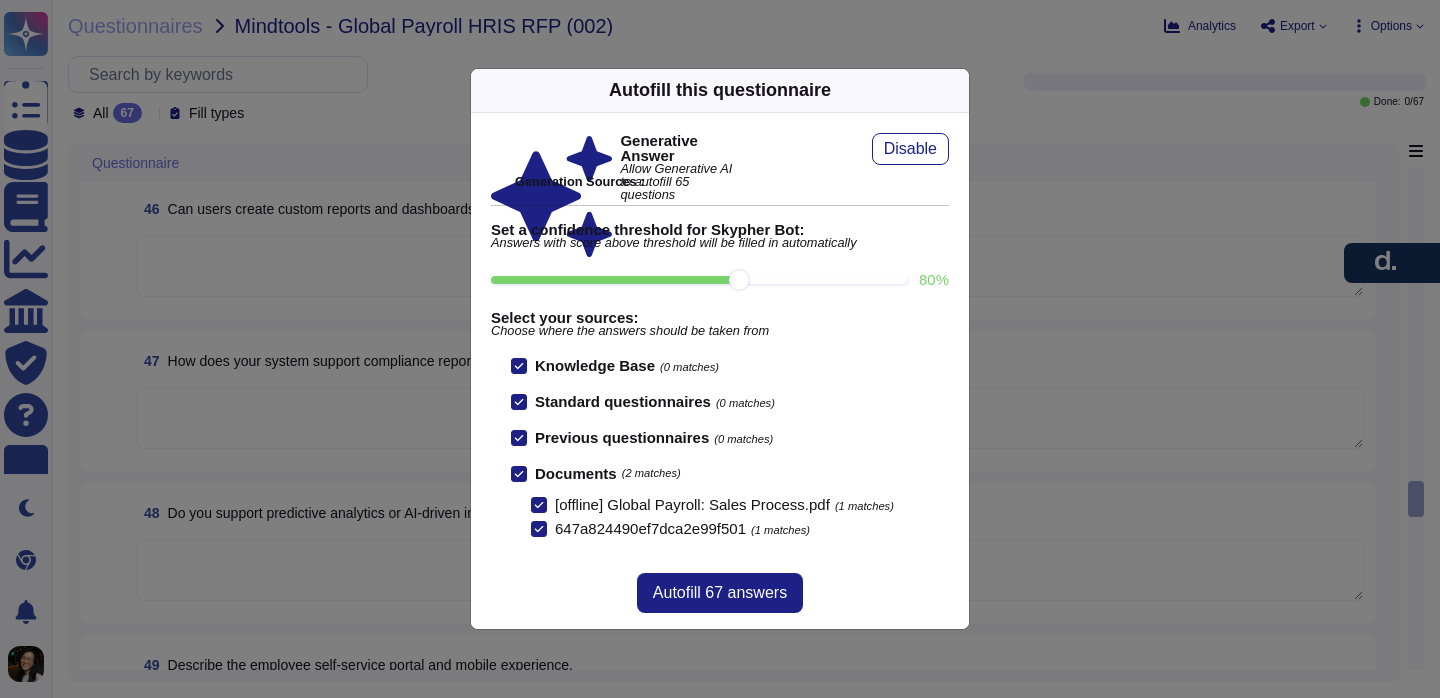 click on "Autofill this questionnaire" at bounding box center (720, 91) 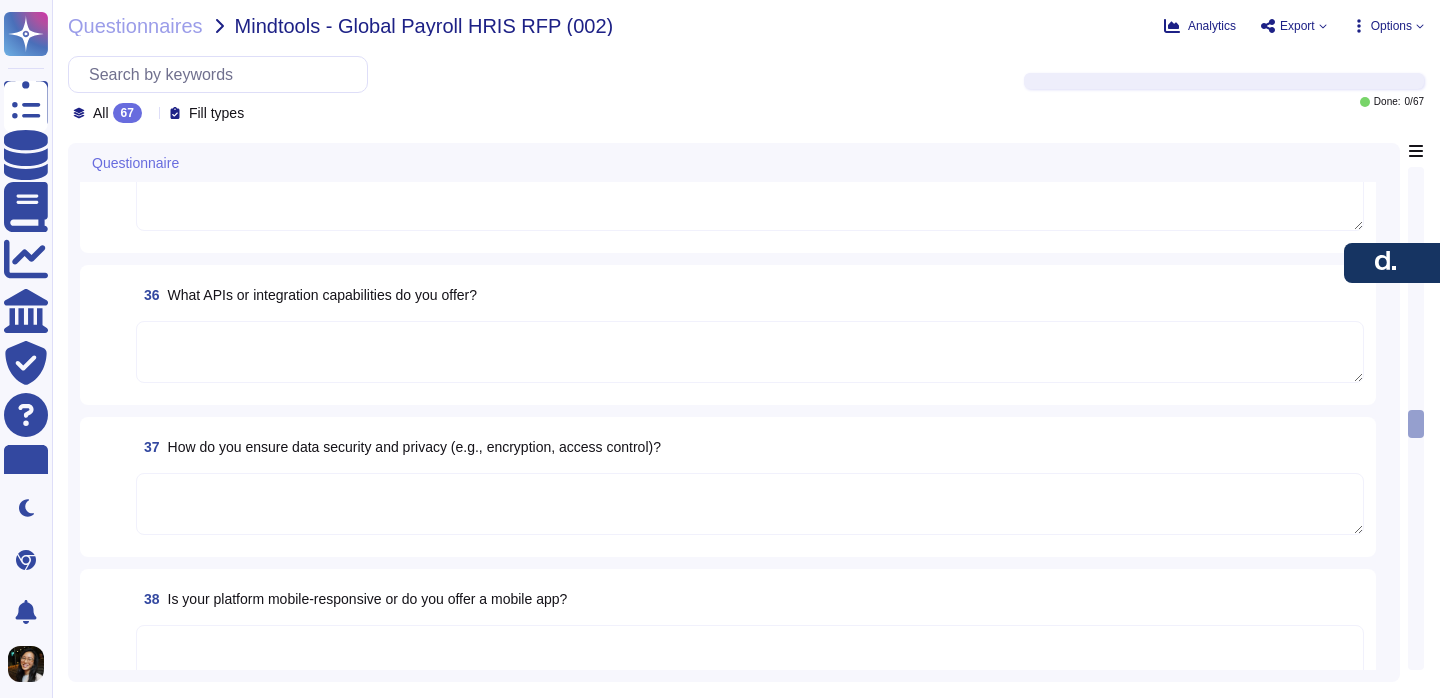 scroll, scrollTop: 4860, scrollLeft: 0, axis: vertical 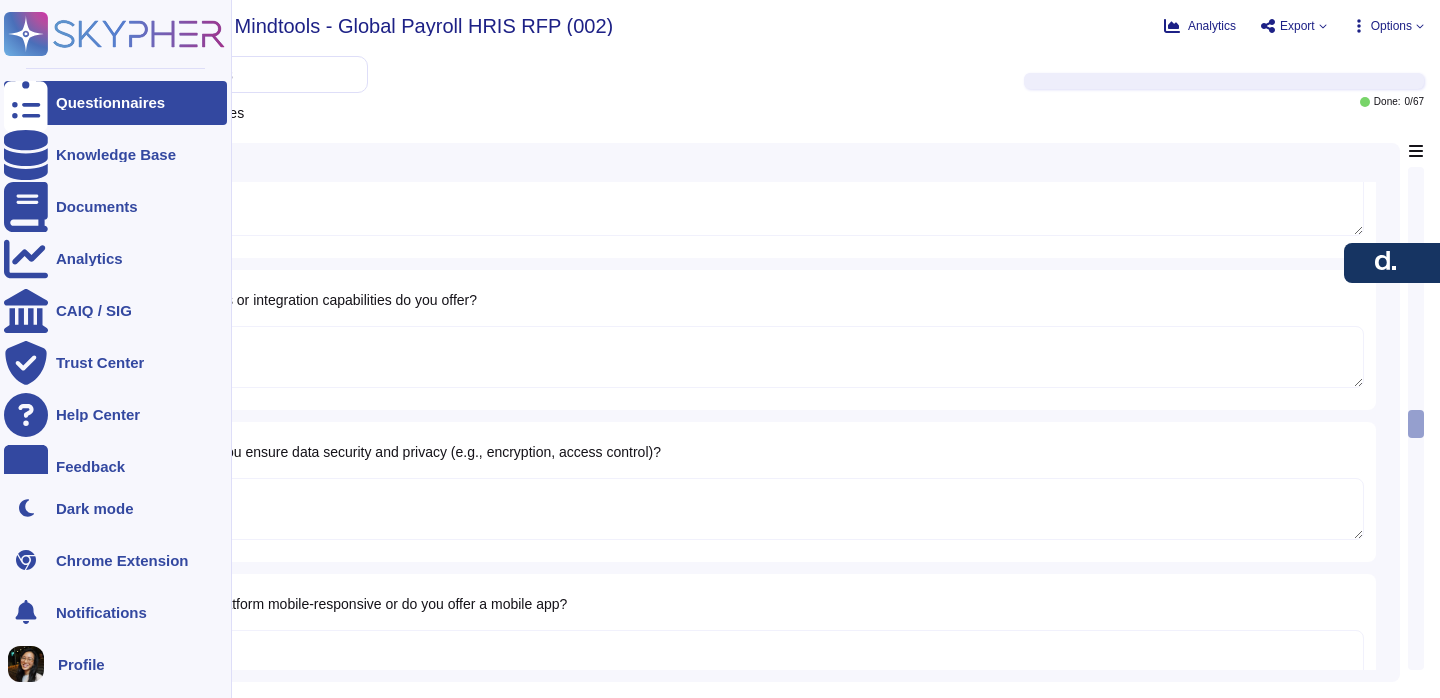 click 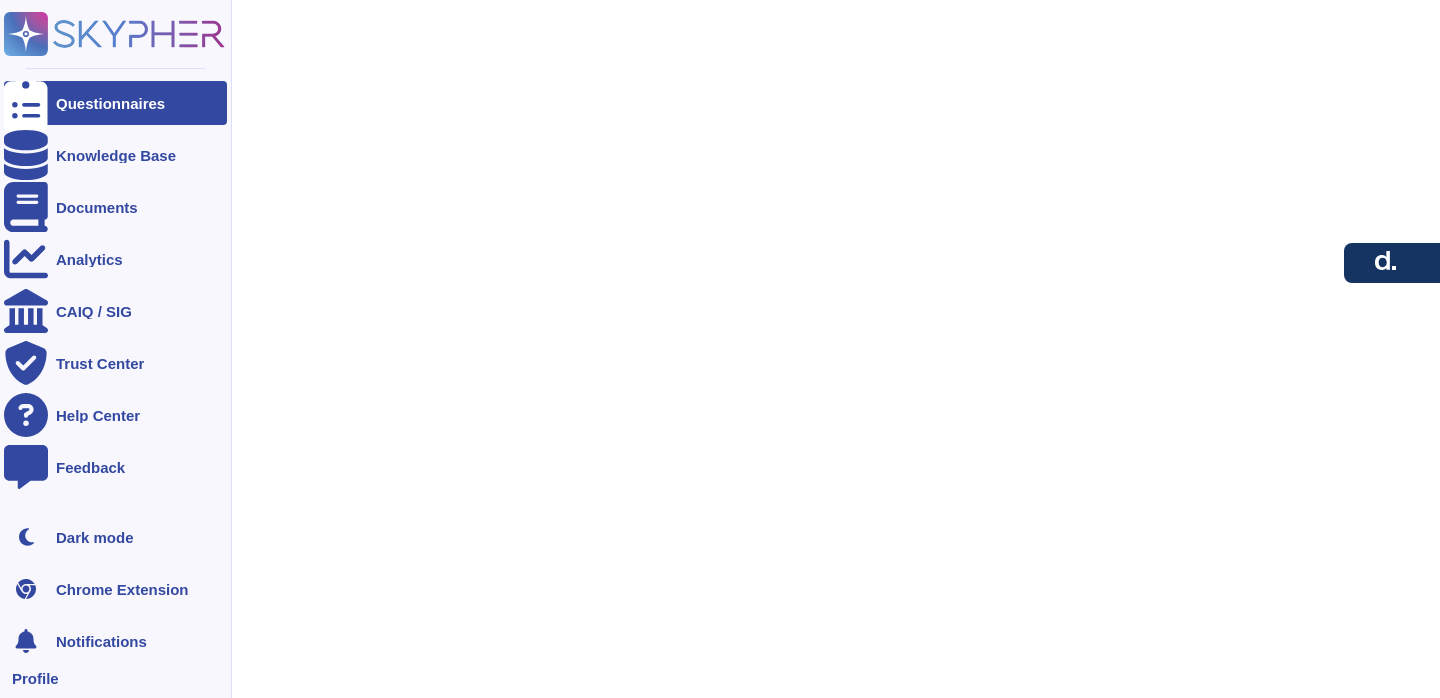 click on "Questionnaires" at bounding box center (110, 103) 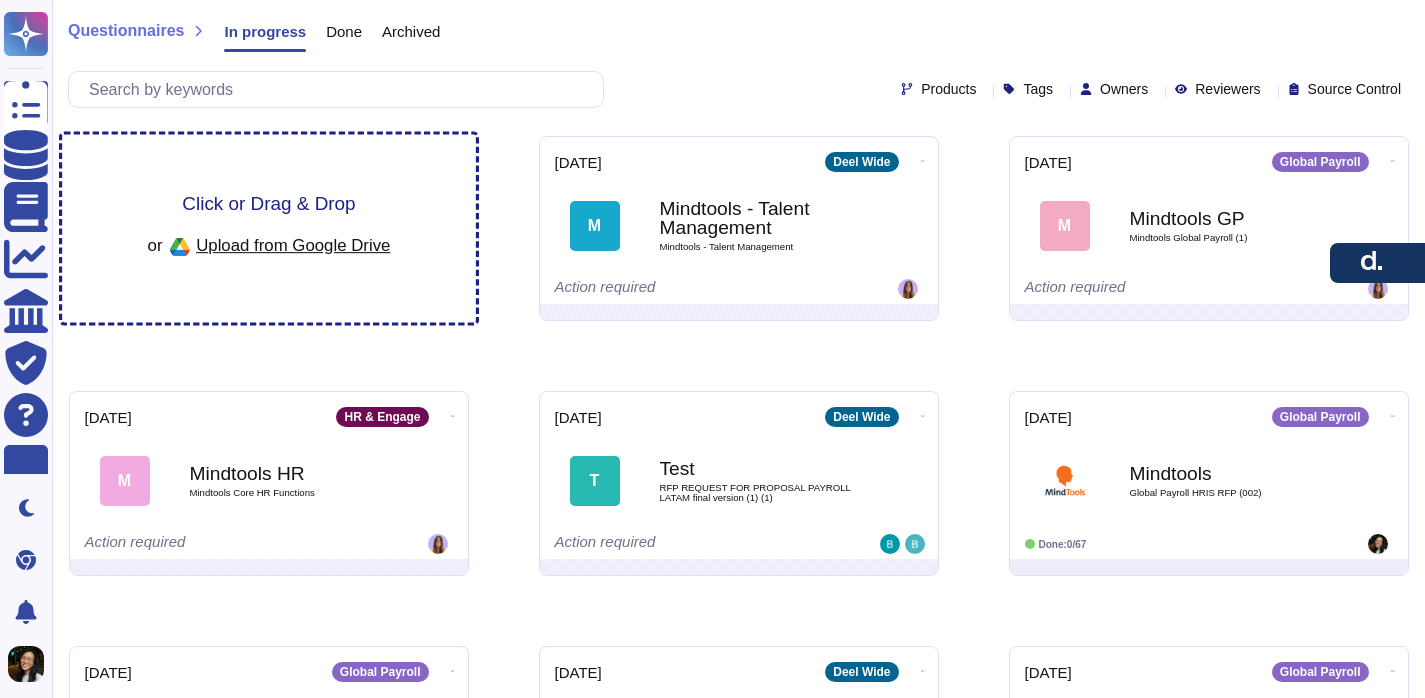 click on "Click or Drag & Drop or Upload from Google Drive" at bounding box center [268, 228] 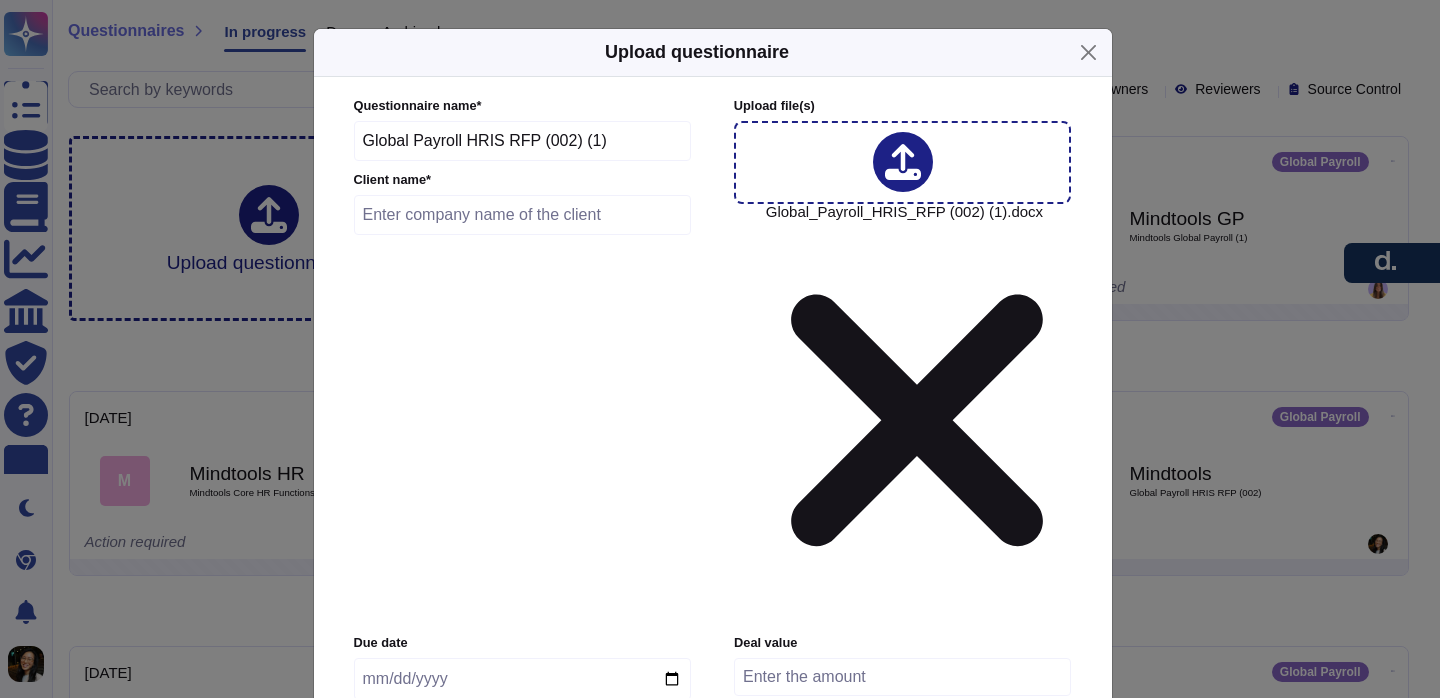 click at bounding box center (523, 215) 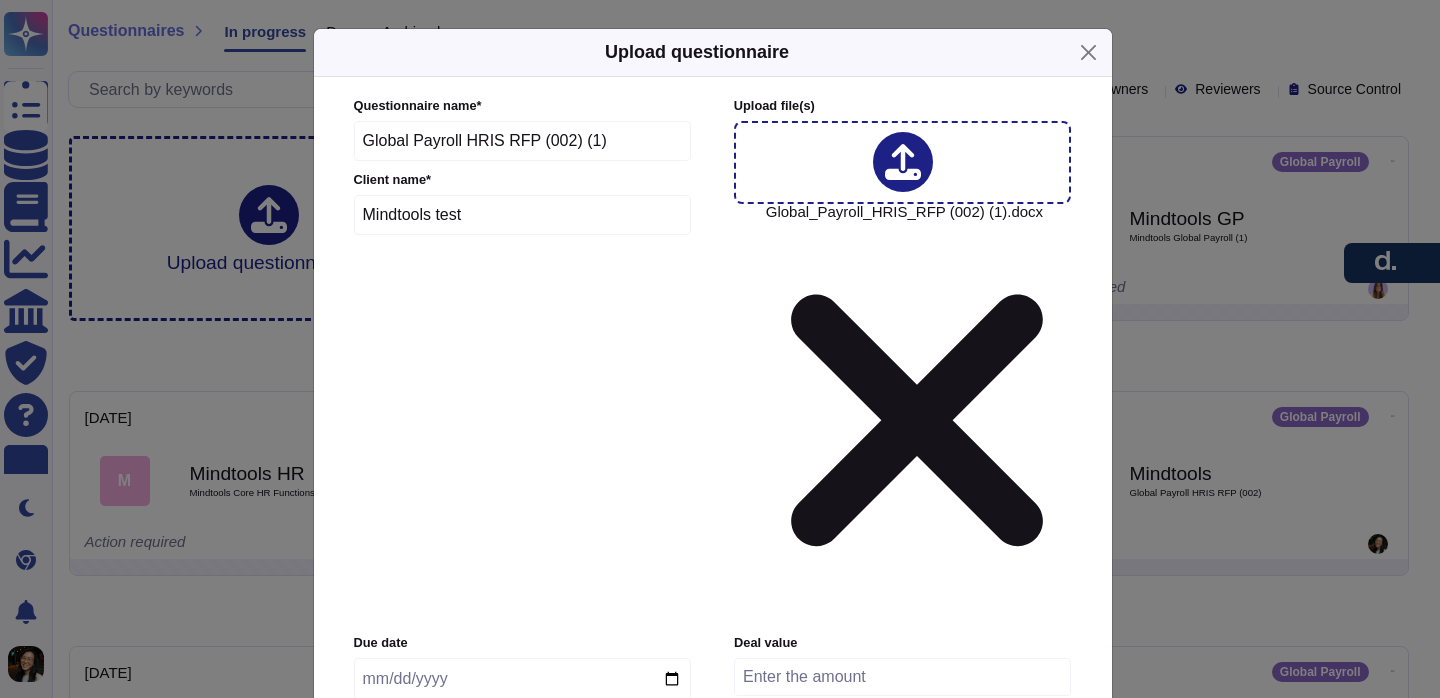 type on "Mindtools test" 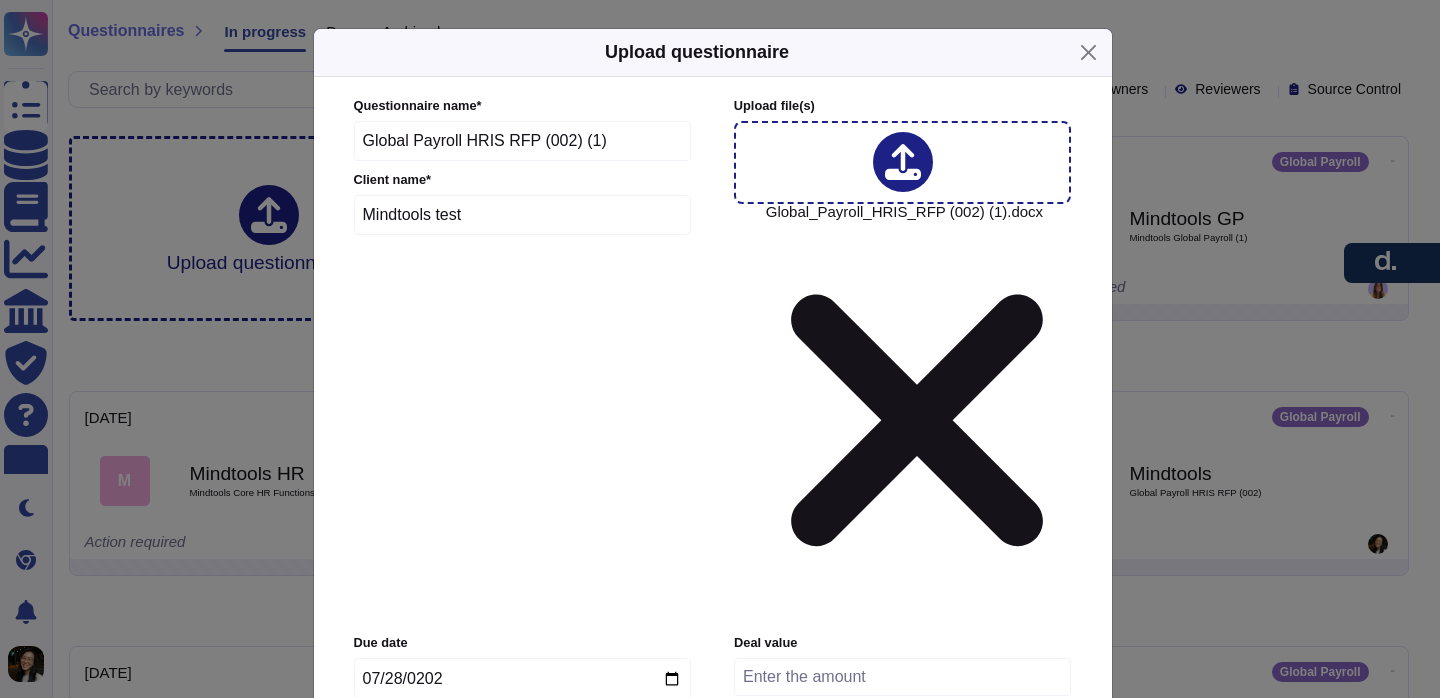 type on "[DATE]" 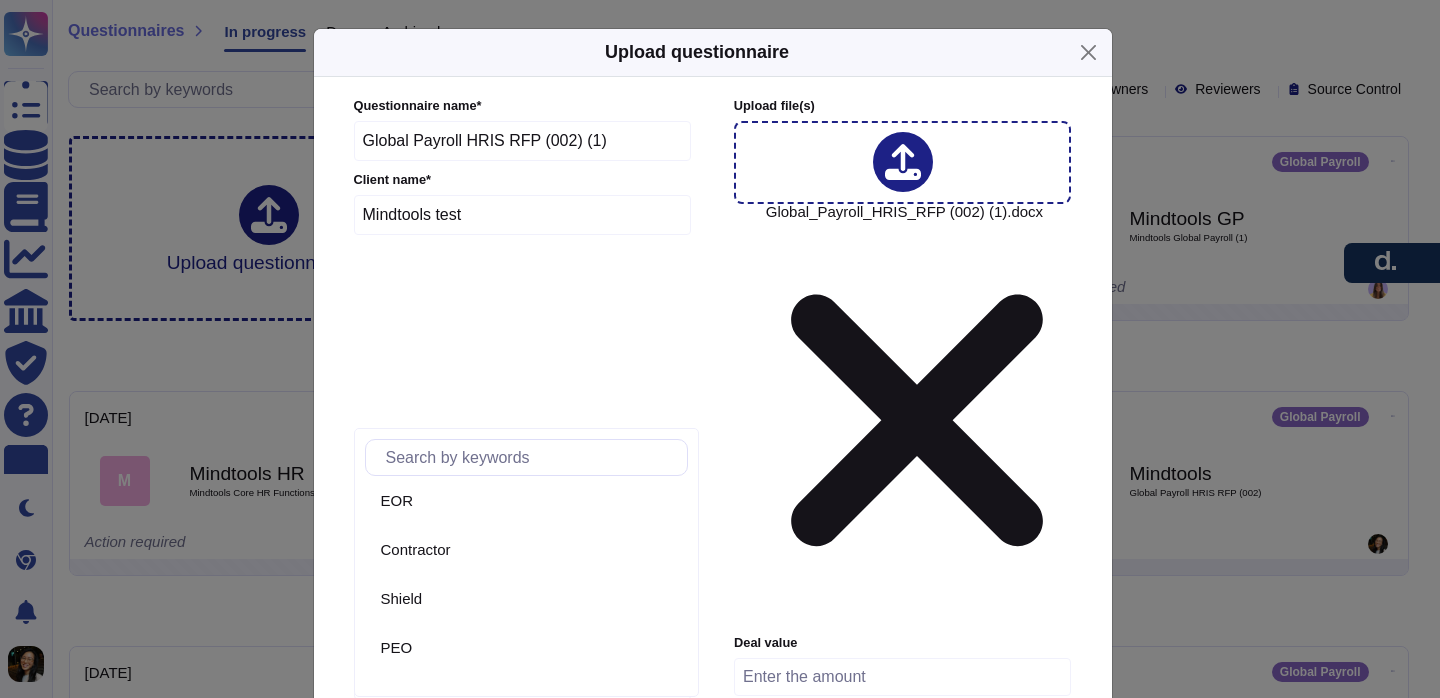 scroll, scrollTop: 68, scrollLeft: 0, axis: vertical 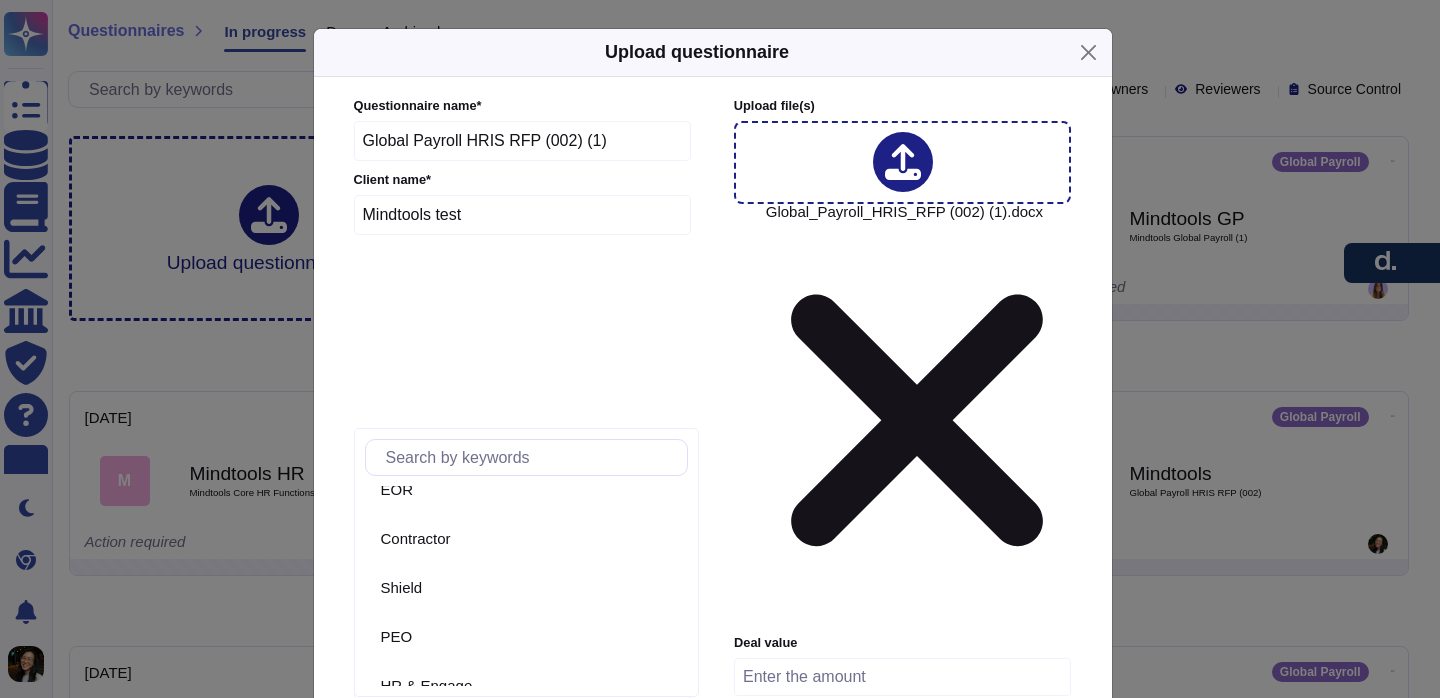click on "Deel Wide" at bounding box center (422, 762) 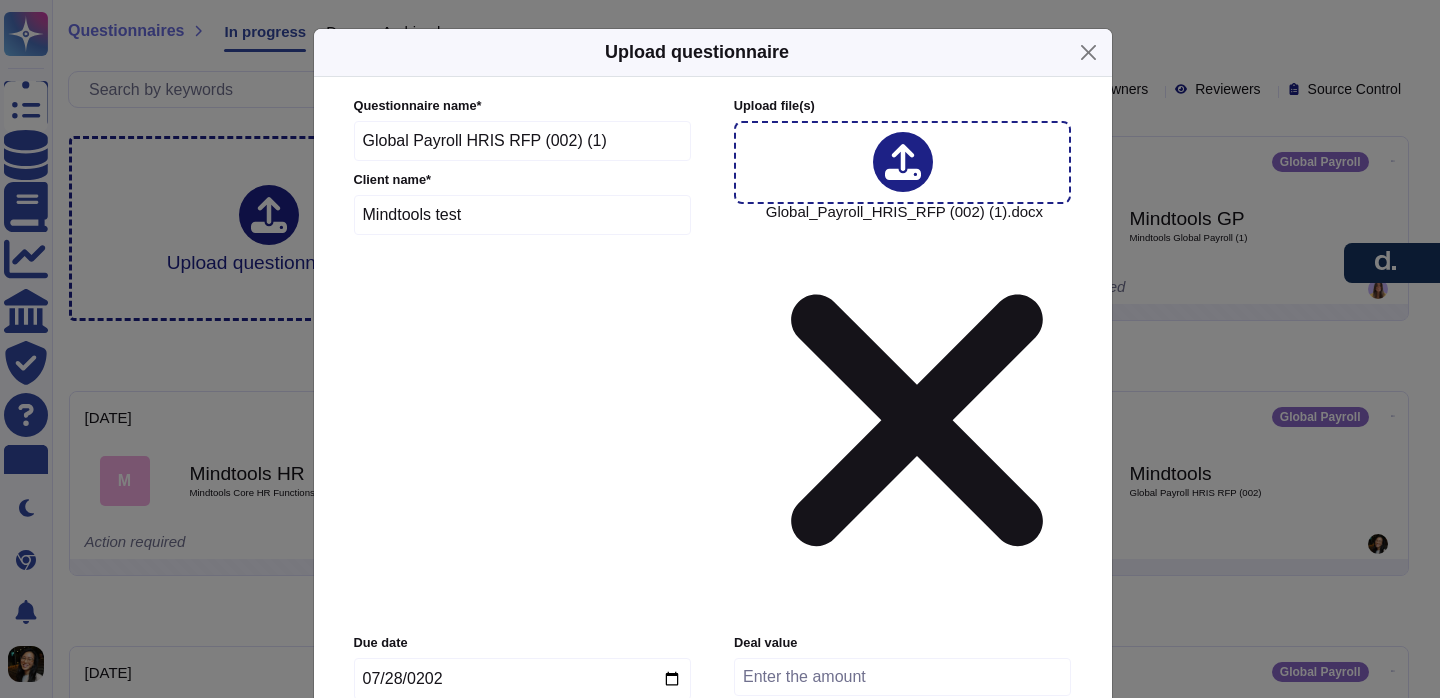 click on "Deel Wide" at bounding box center (422, 762) 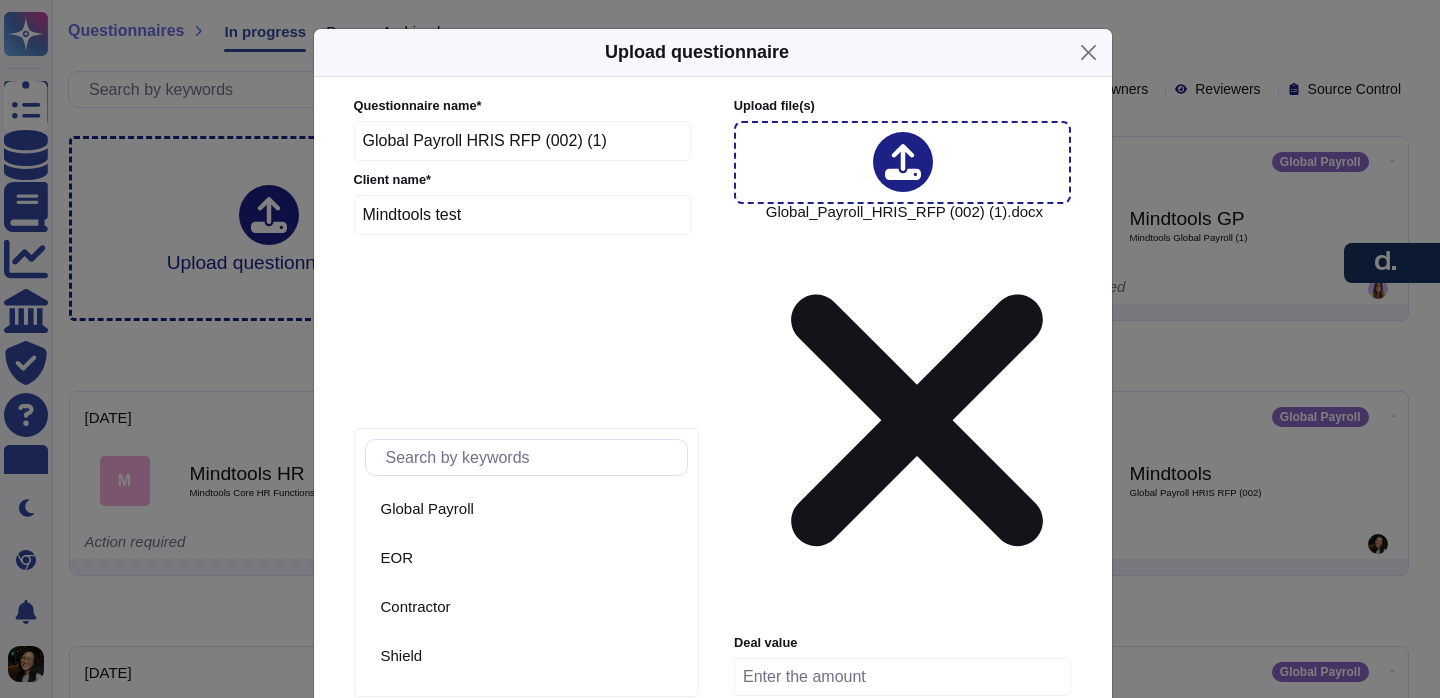 click on "Deel Wide" at bounding box center [422, 762] 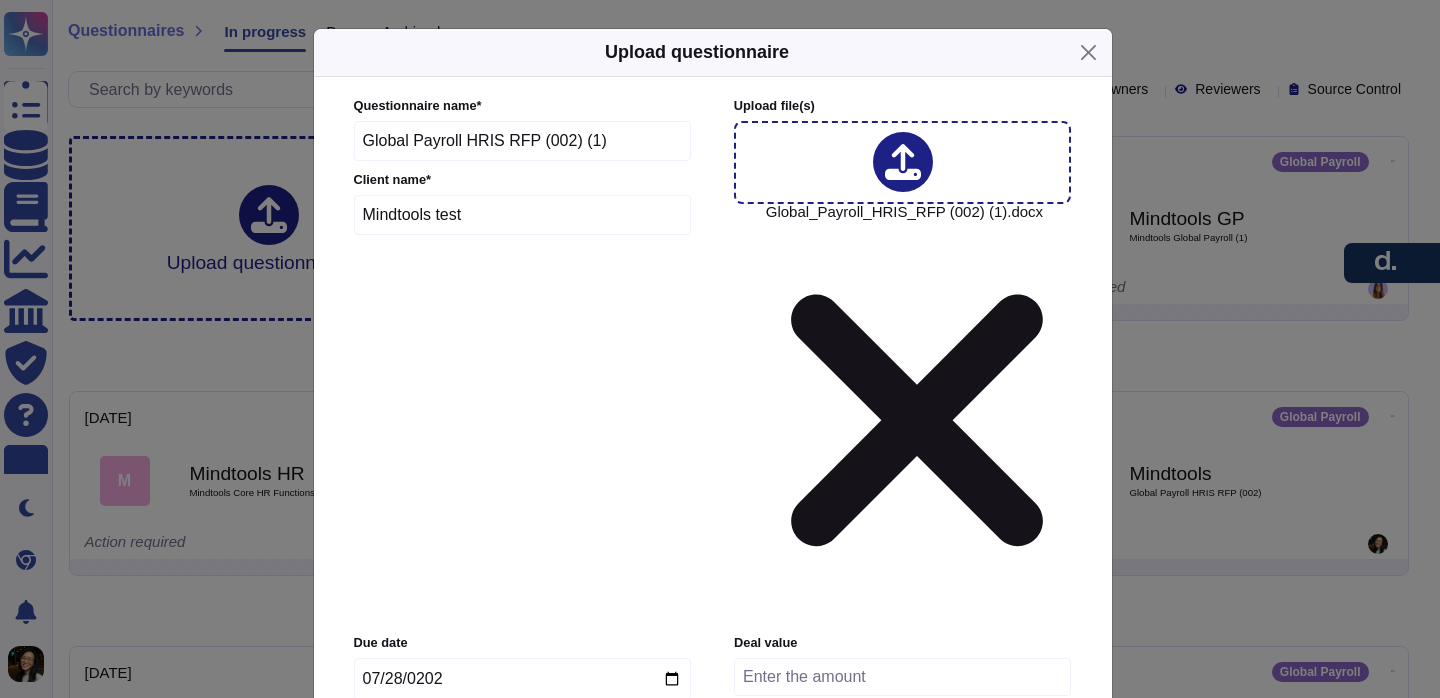 click 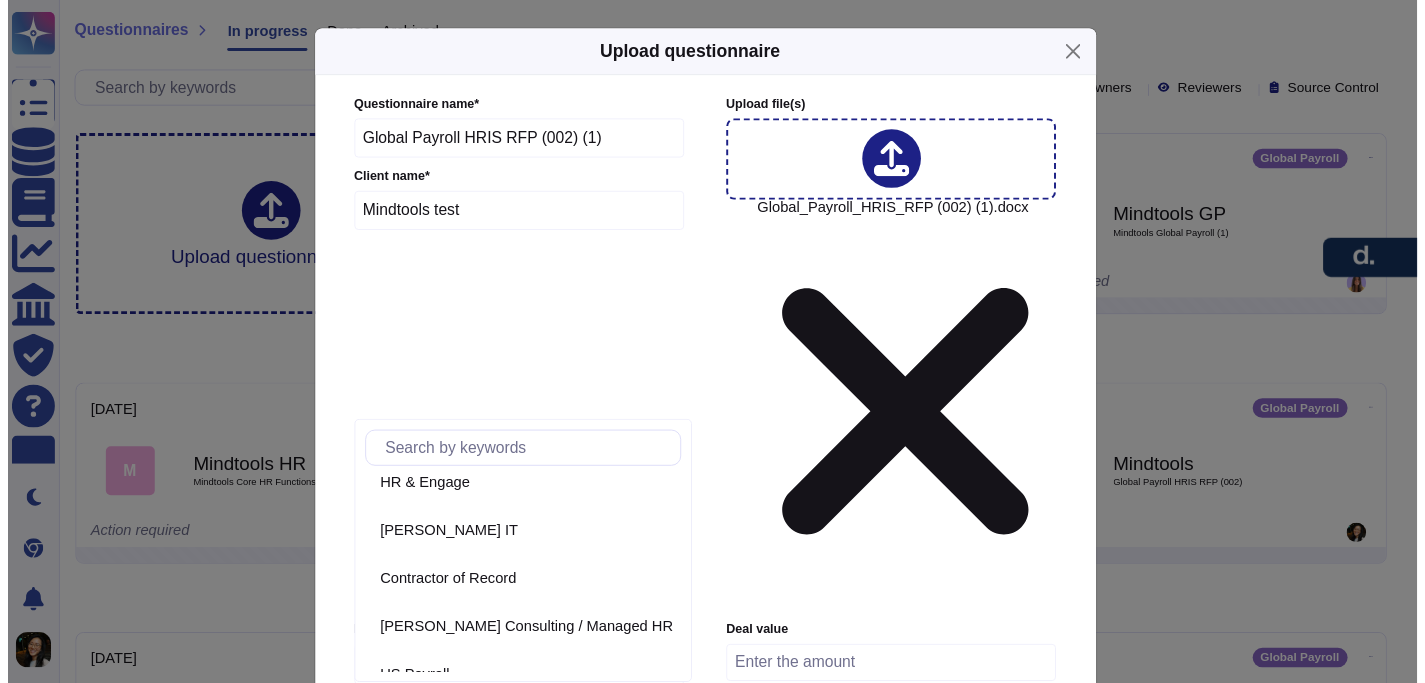 scroll, scrollTop: 262, scrollLeft: 0, axis: vertical 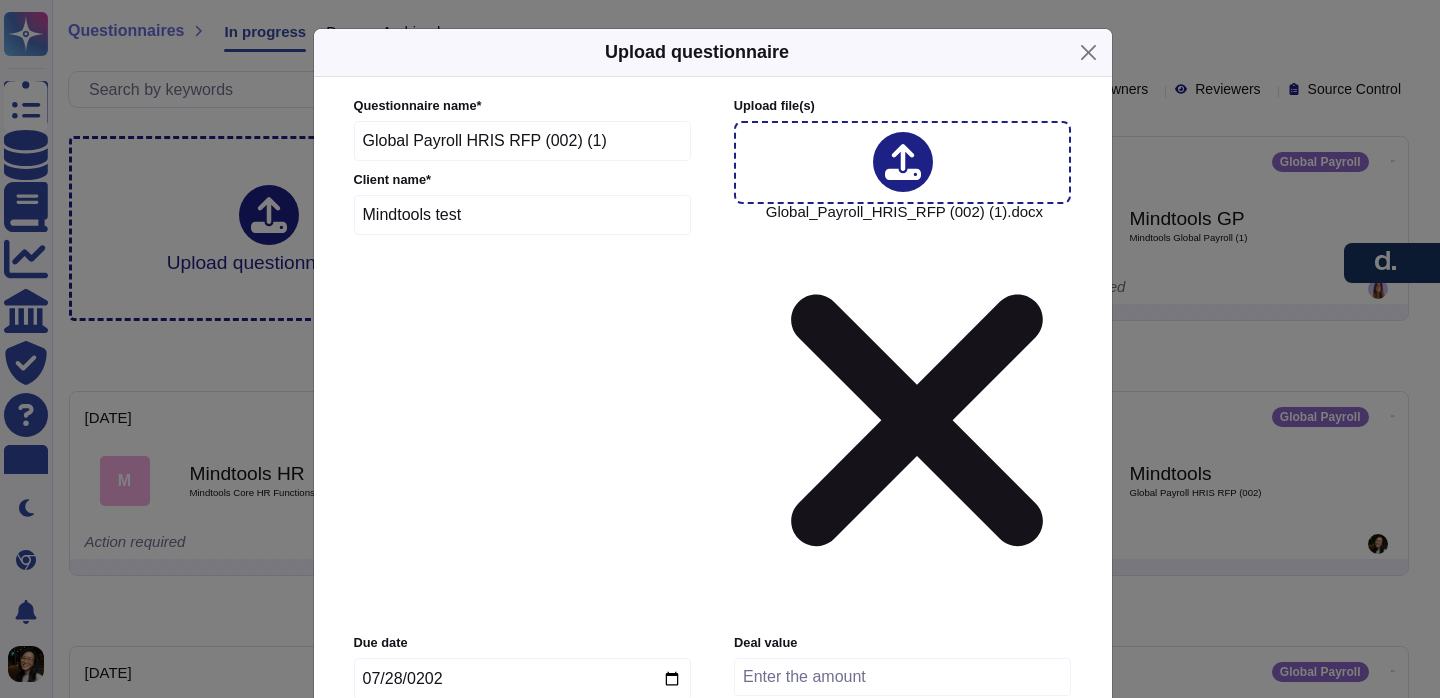 click on "Questionnaire name * Global Payroll HRIS RFP (002) (1) Client name * Mindtools test     Upload file (s) Global_Payroll_HRIS_RFP (002) (1).docx     Due date [DATE] Deal value Product [PERSON_NAME] Wide Reviewers Users Tags Tags More options Automatically format file when possible Automatically assign teams on questions Keep existing answers from the file Require a review of existing answers (recommended for questionnaires to be filled out) Auto-approve existing answers (recommended for already filled out questionnaires) Use this questionnaire as a source of suggestions Use anonymization filter on the suggestions File Password (optional)" at bounding box center [713, 507] 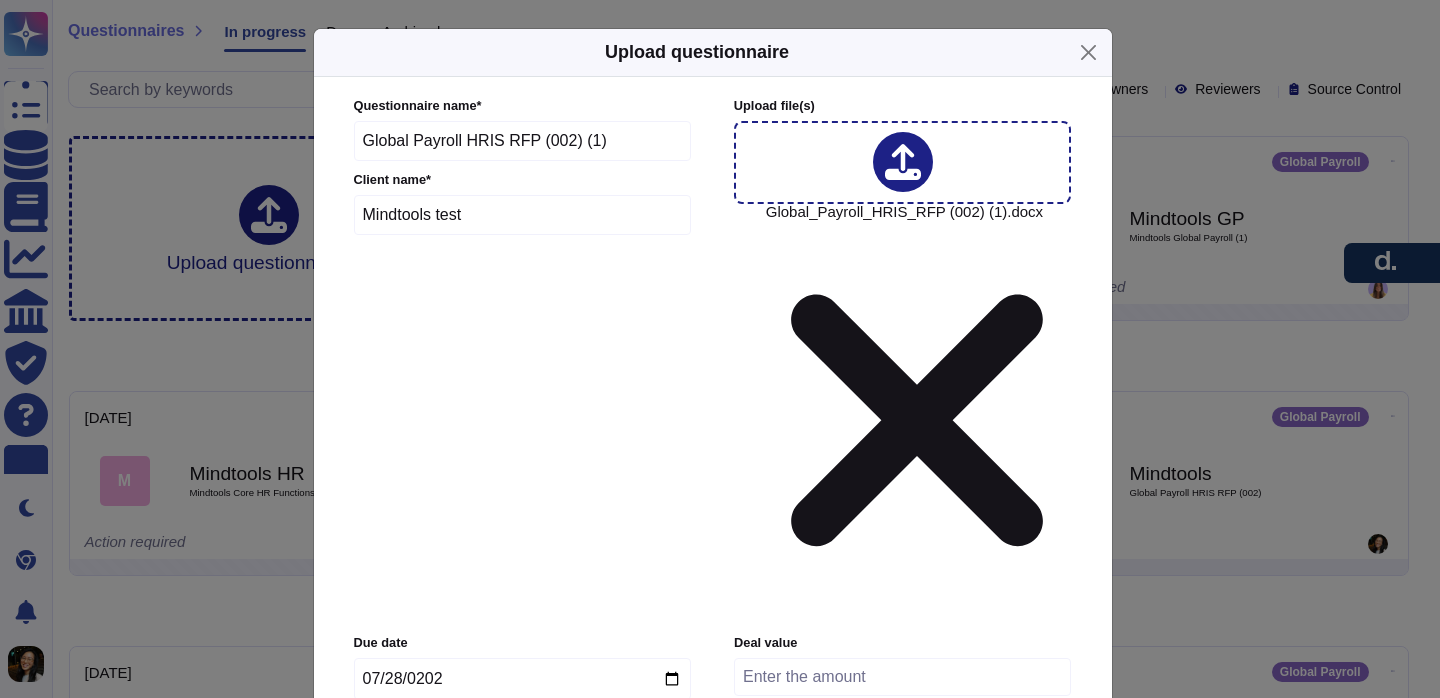 click on "Upload" at bounding box center (712, 974) 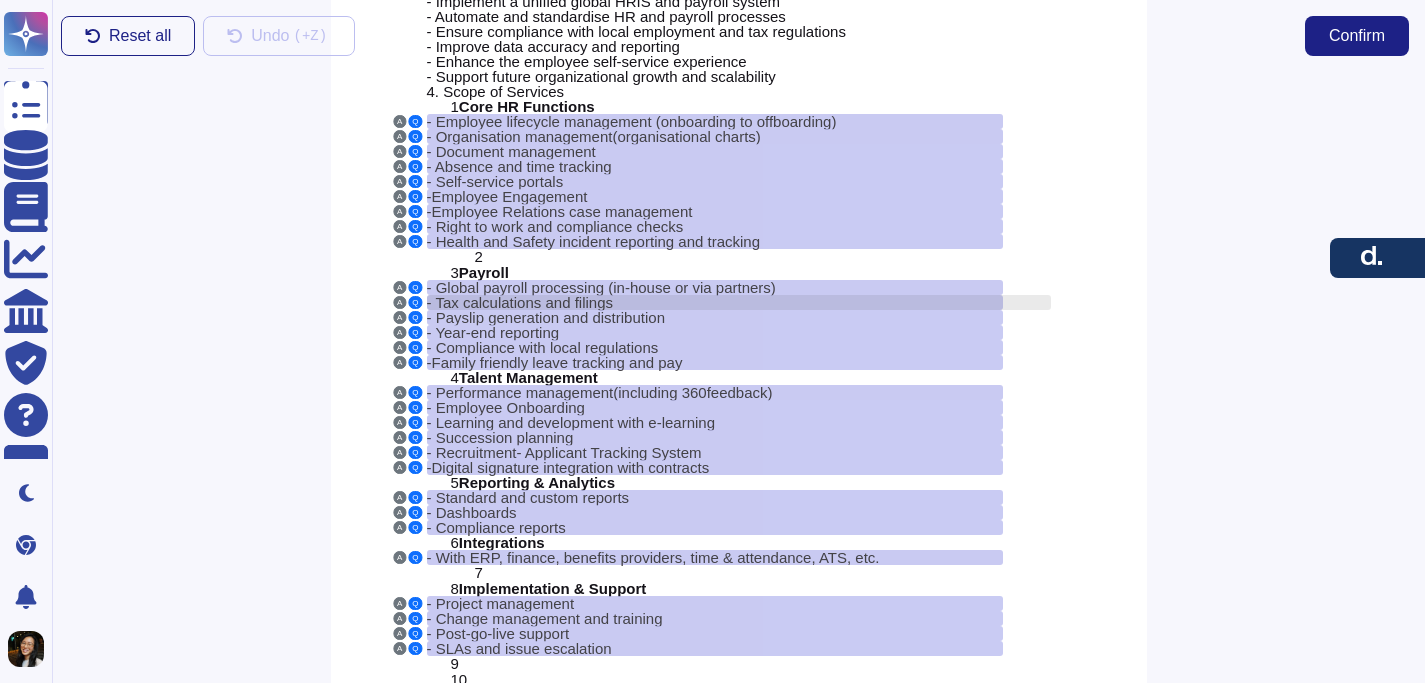 scroll, scrollTop: 597, scrollLeft: 0, axis: vertical 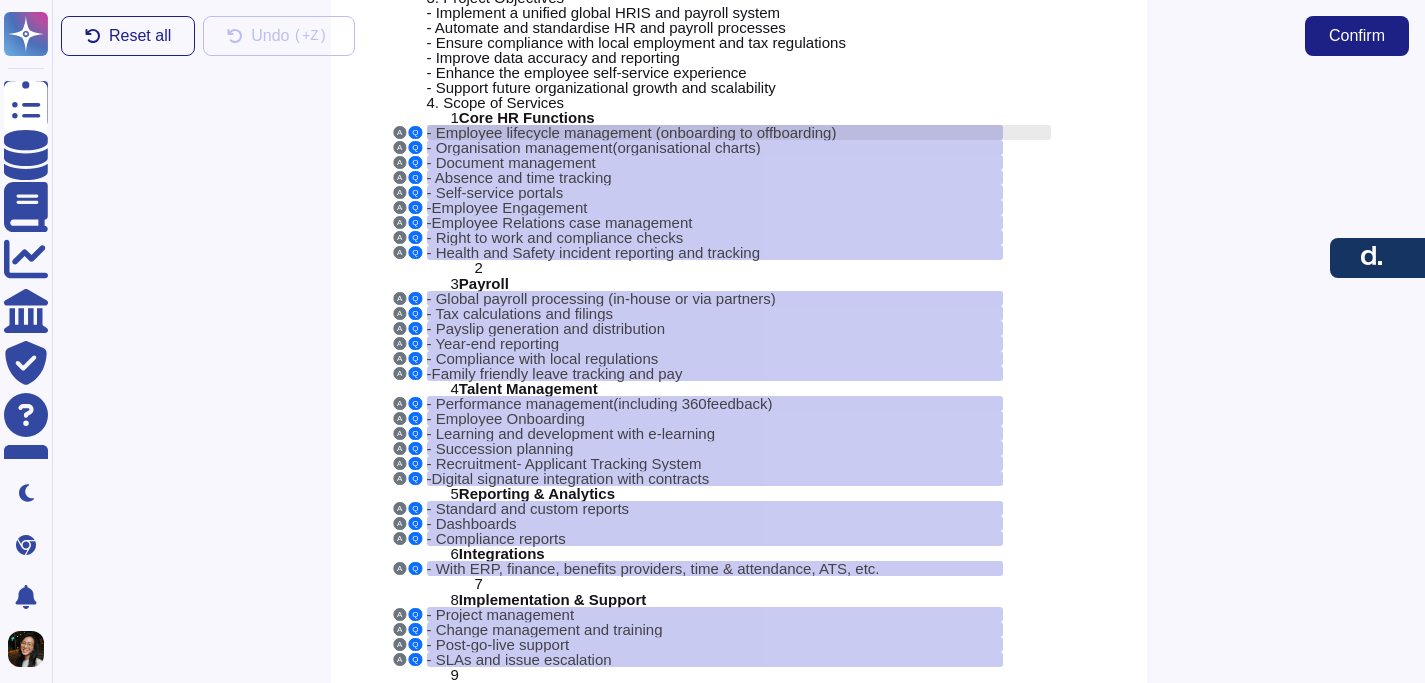 click on "- Employee lifecycle management (onboarding to offboarding)" at bounding box center (632, 132) 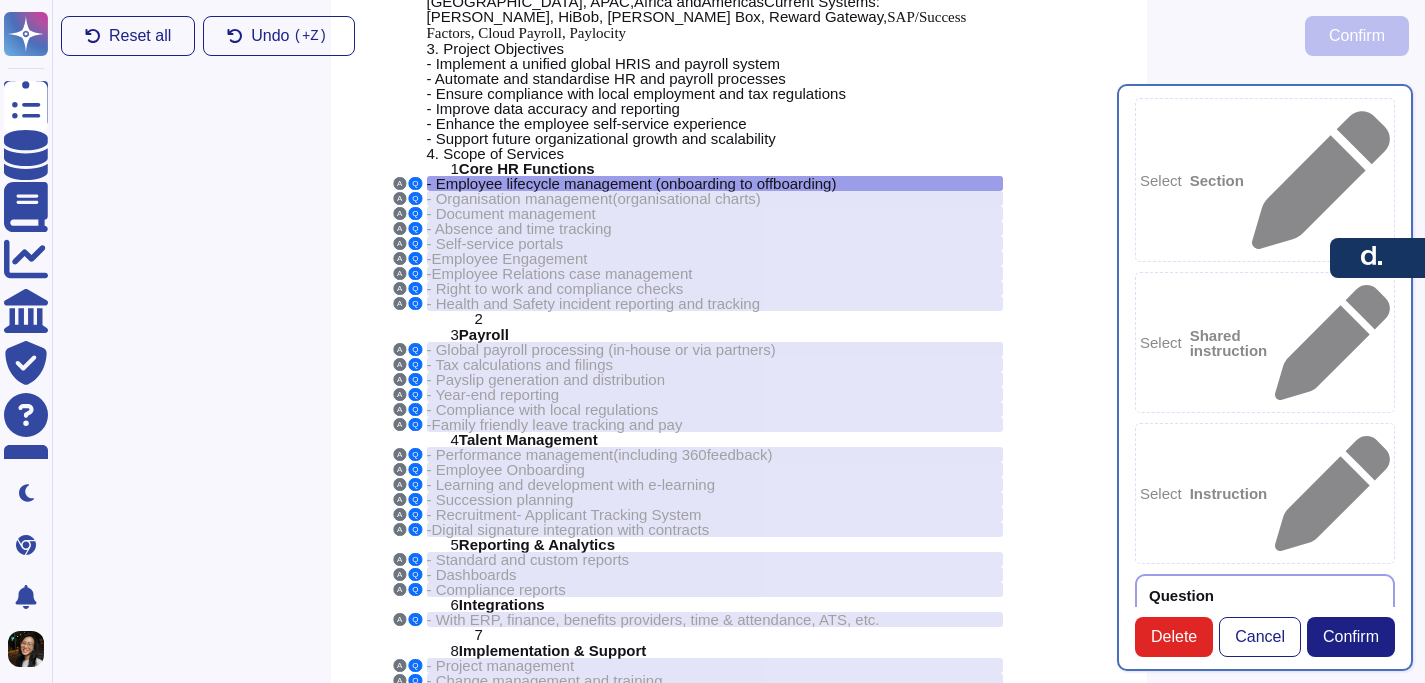 scroll, scrollTop: 371, scrollLeft: 0, axis: vertical 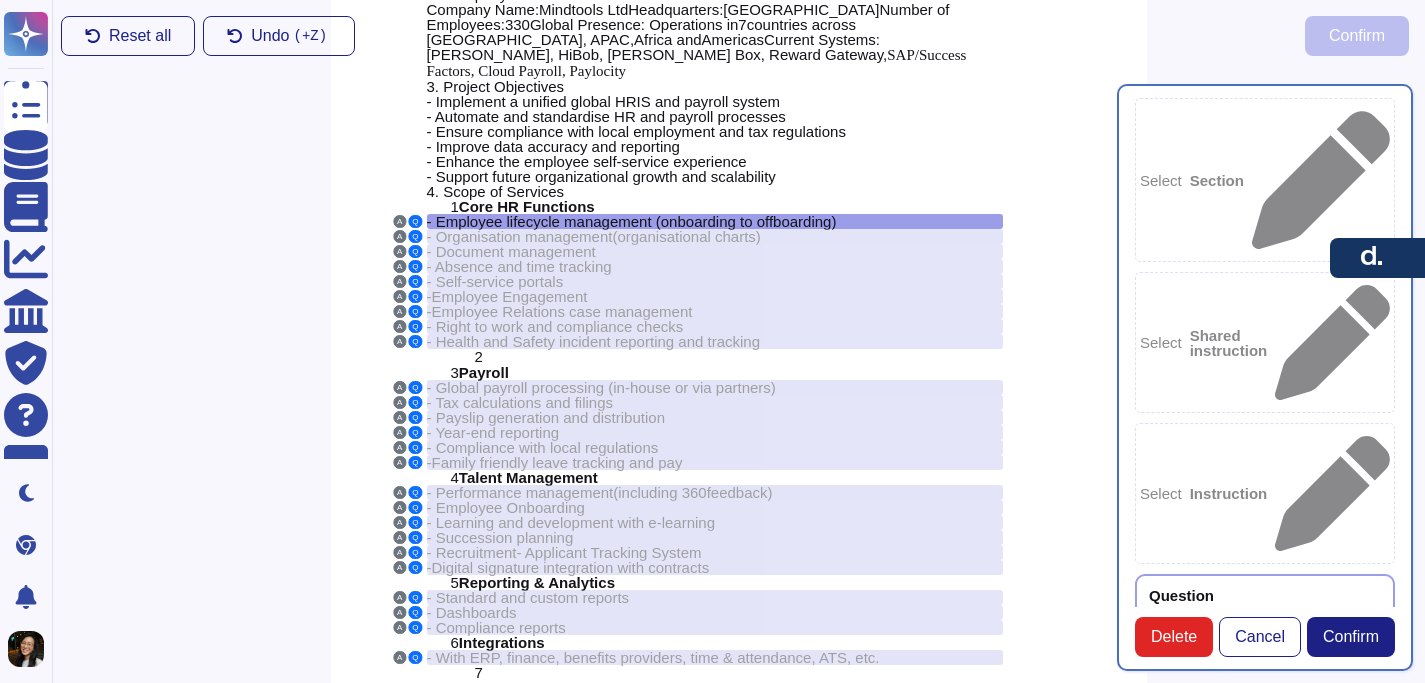click on "- Enhance the employee self-service experience" at bounding box center [739, 161] 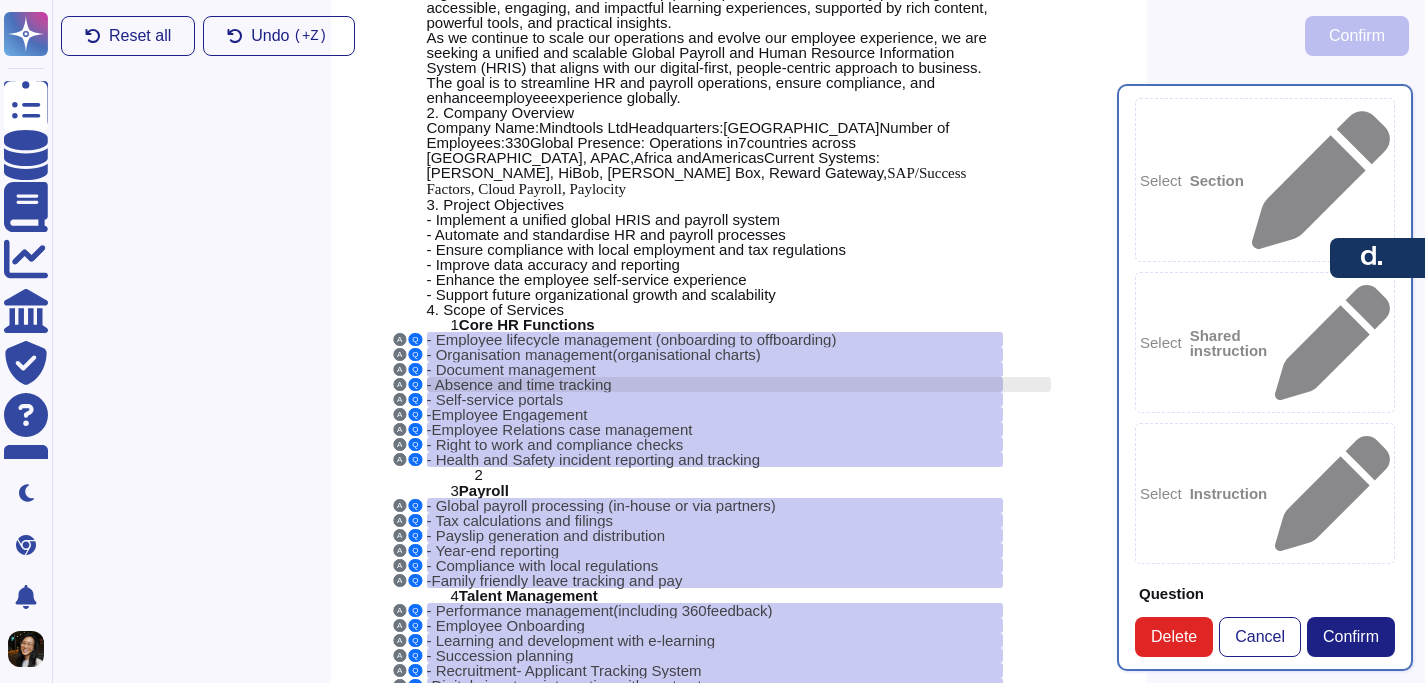scroll, scrollTop: 384, scrollLeft: 0, axis: vertical 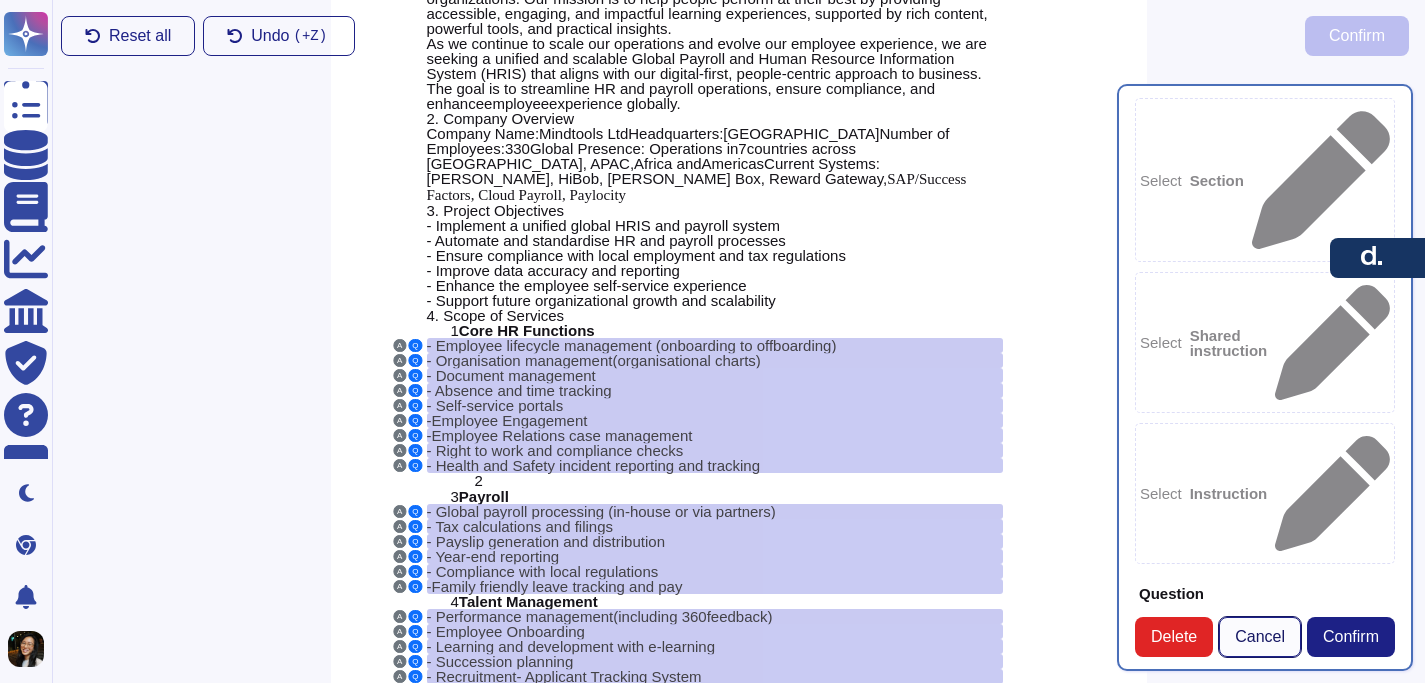 click on "Cancel" at bounding box center [1260, 637] 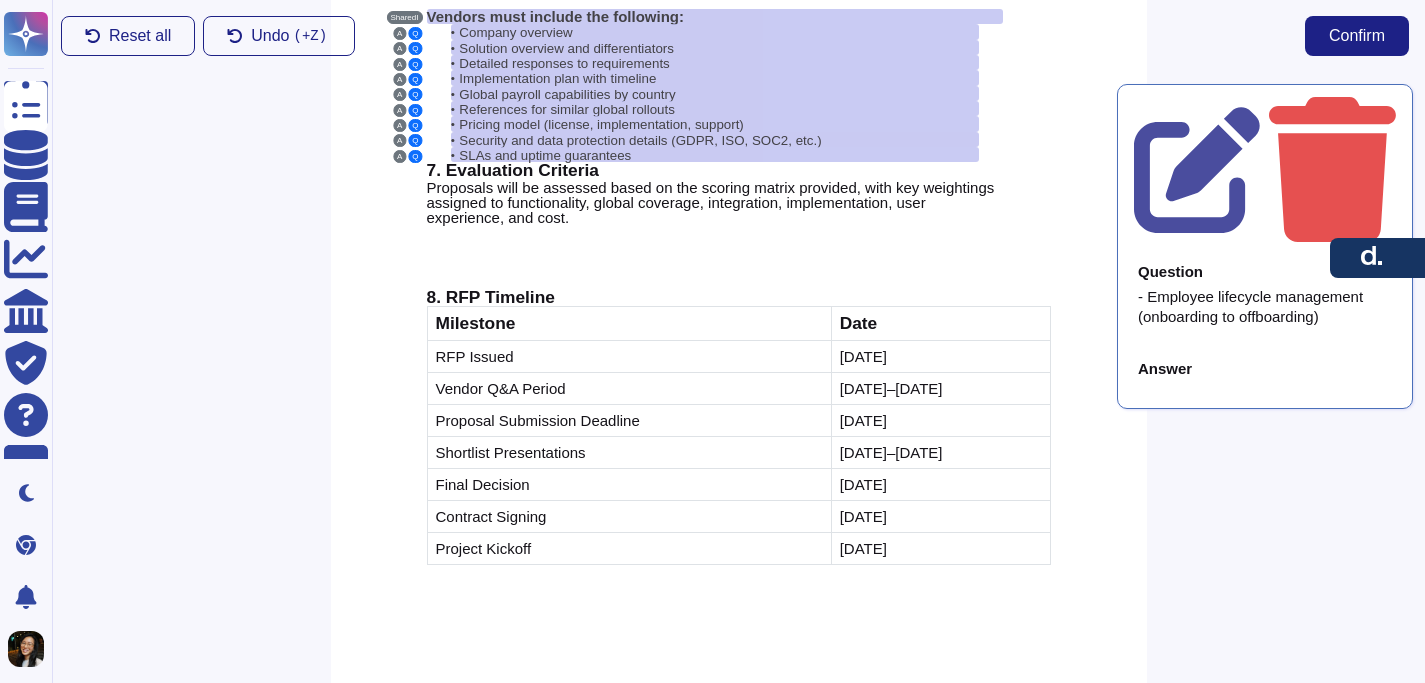 scroll, scrollTop: 2016, scrollLeft: 0, axis: vertical 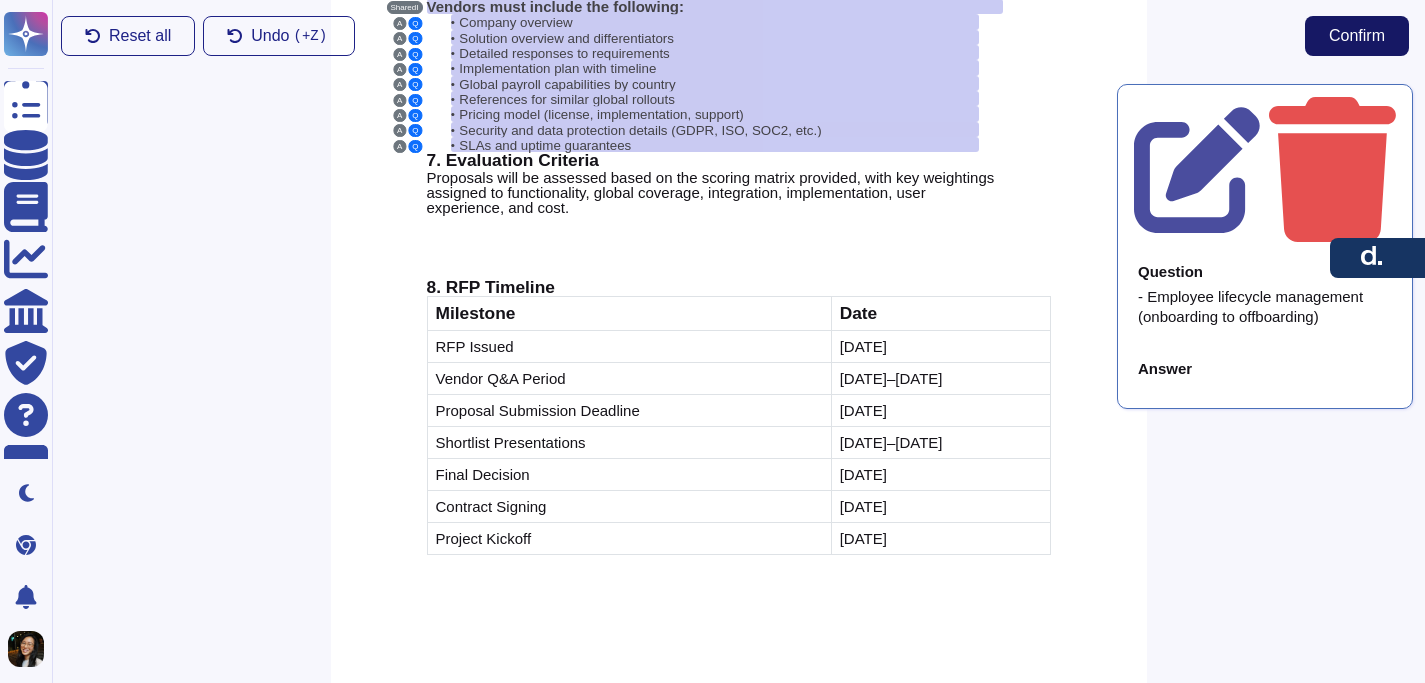 click on "Confirm" at bounding box center (1357, 36) 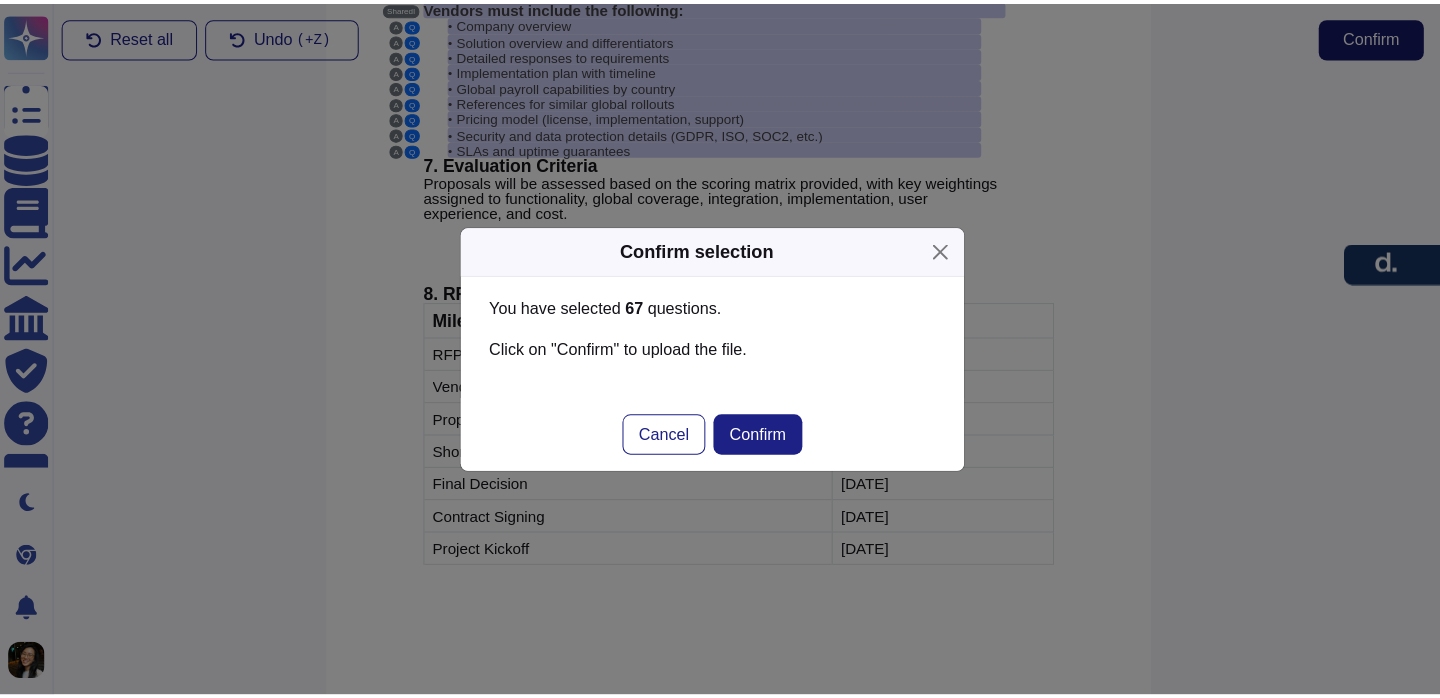 scroll, scrollTop: 2001, scrollLeft: 0, axis: vertical 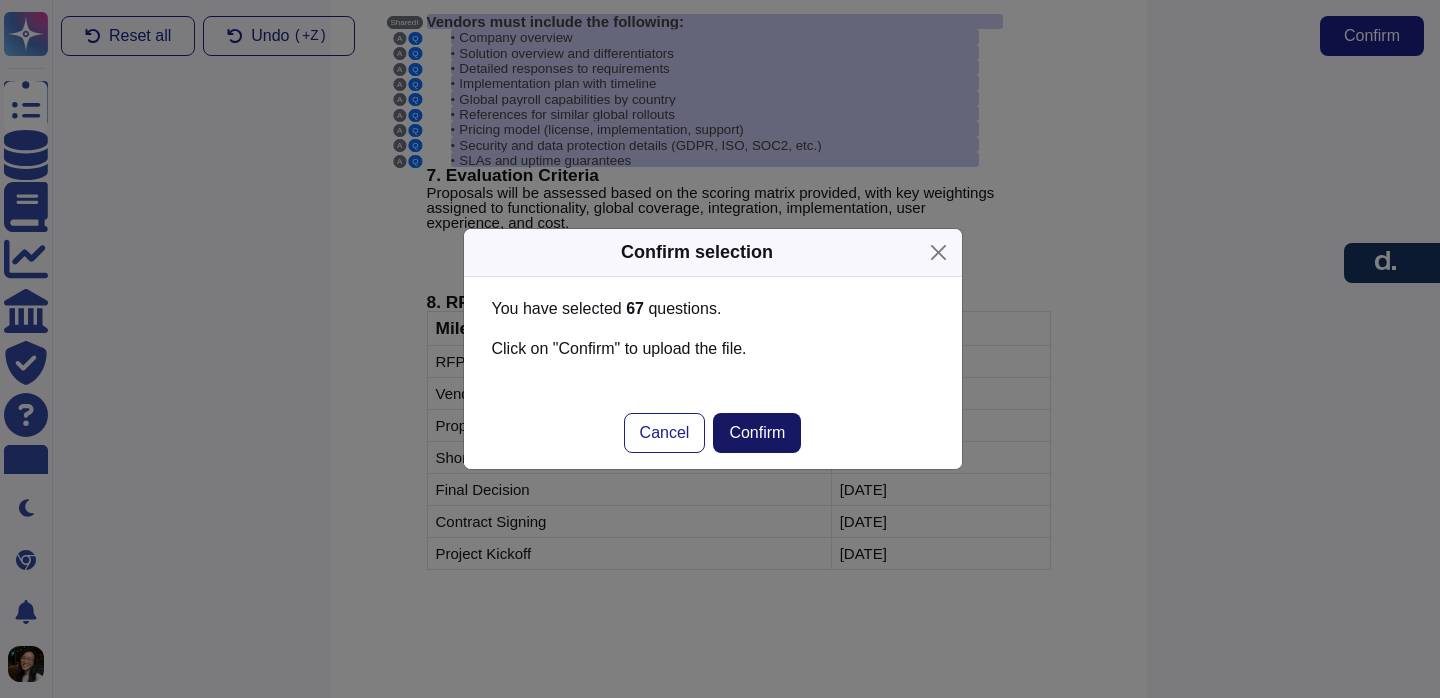 click on "Confirm" at bounding box center [757, 433] 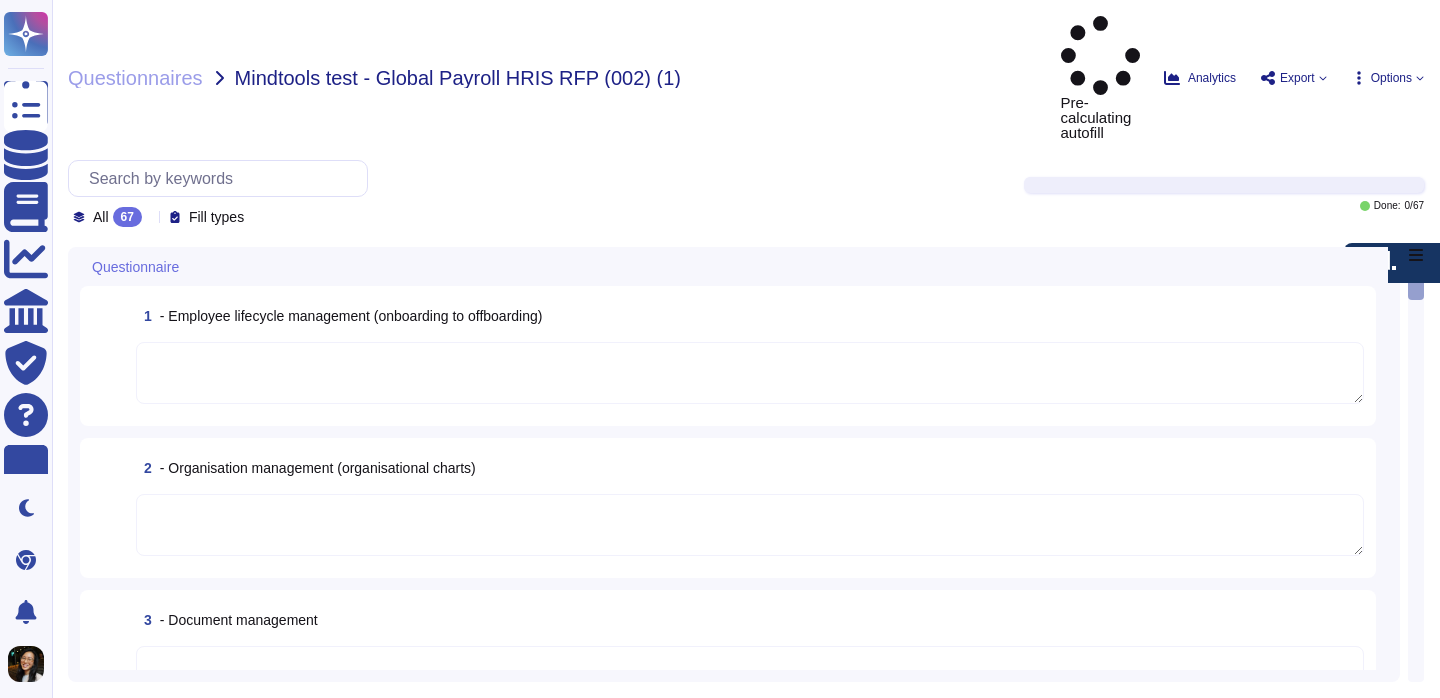 click at bounding box center (750, 373) 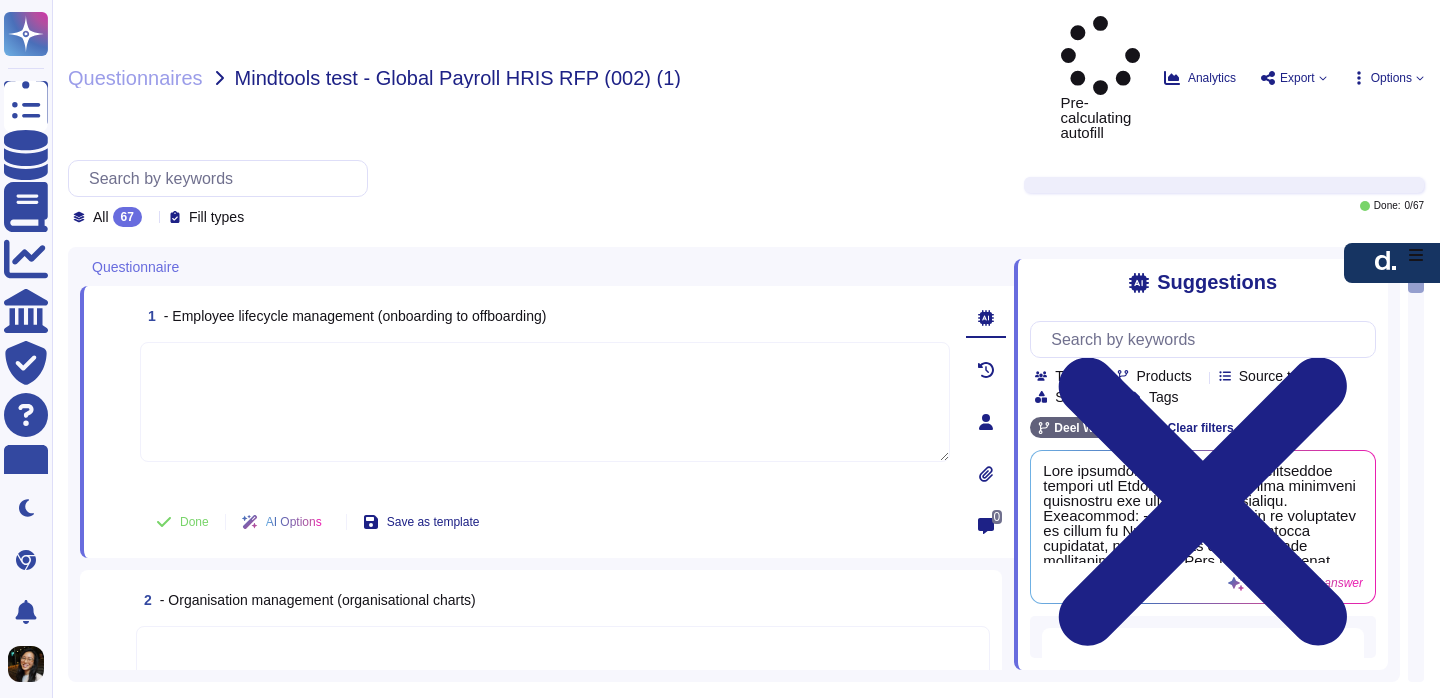 click on "Products" at bounding box center [1164, 376] 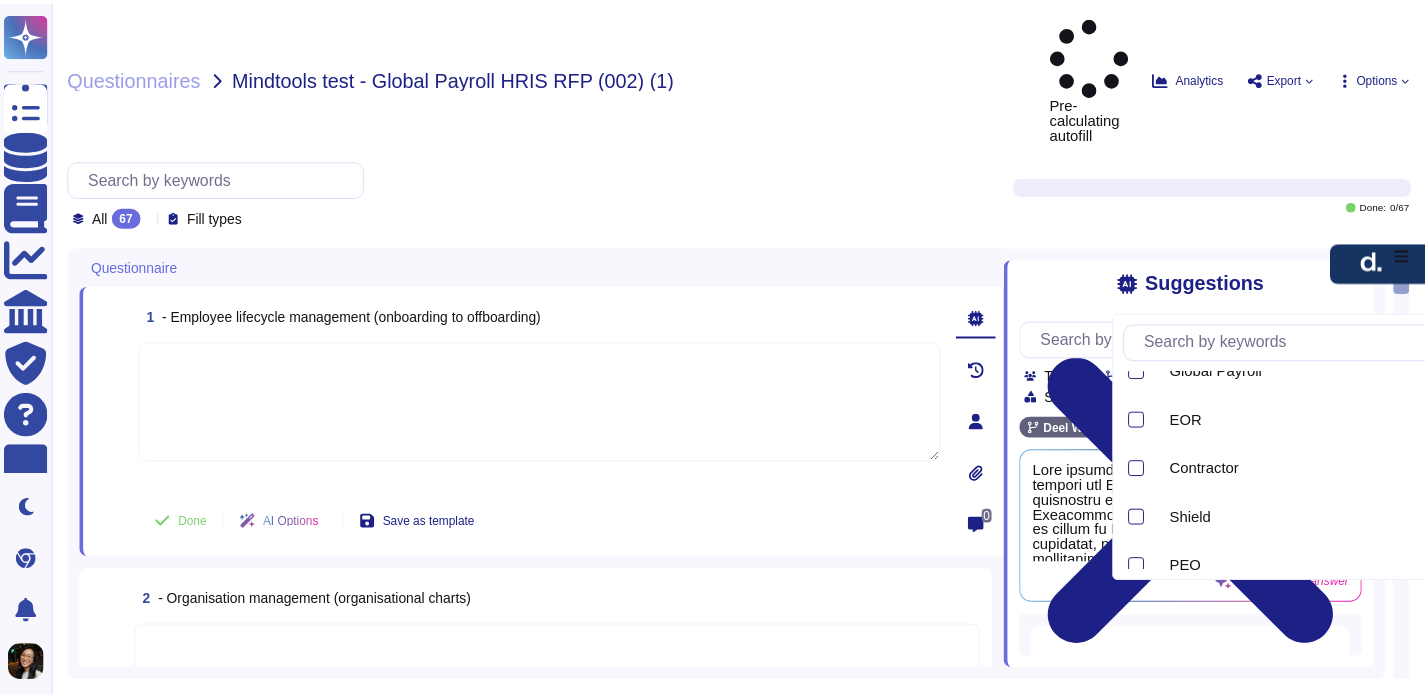 scroll, scrollTop: 0, scrollLeft: 0, axis: both 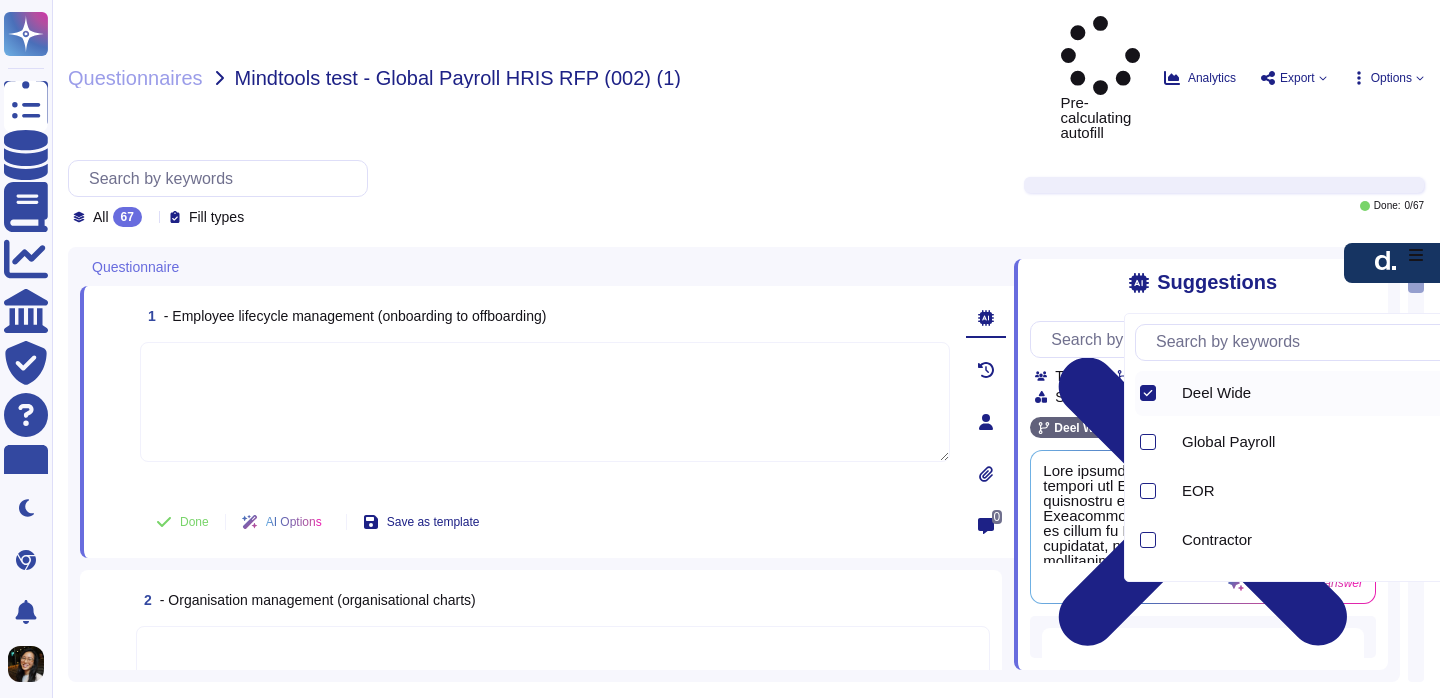 click on "All 67 Fill types Done: 0 / 67" at bounding box center (746, 193) 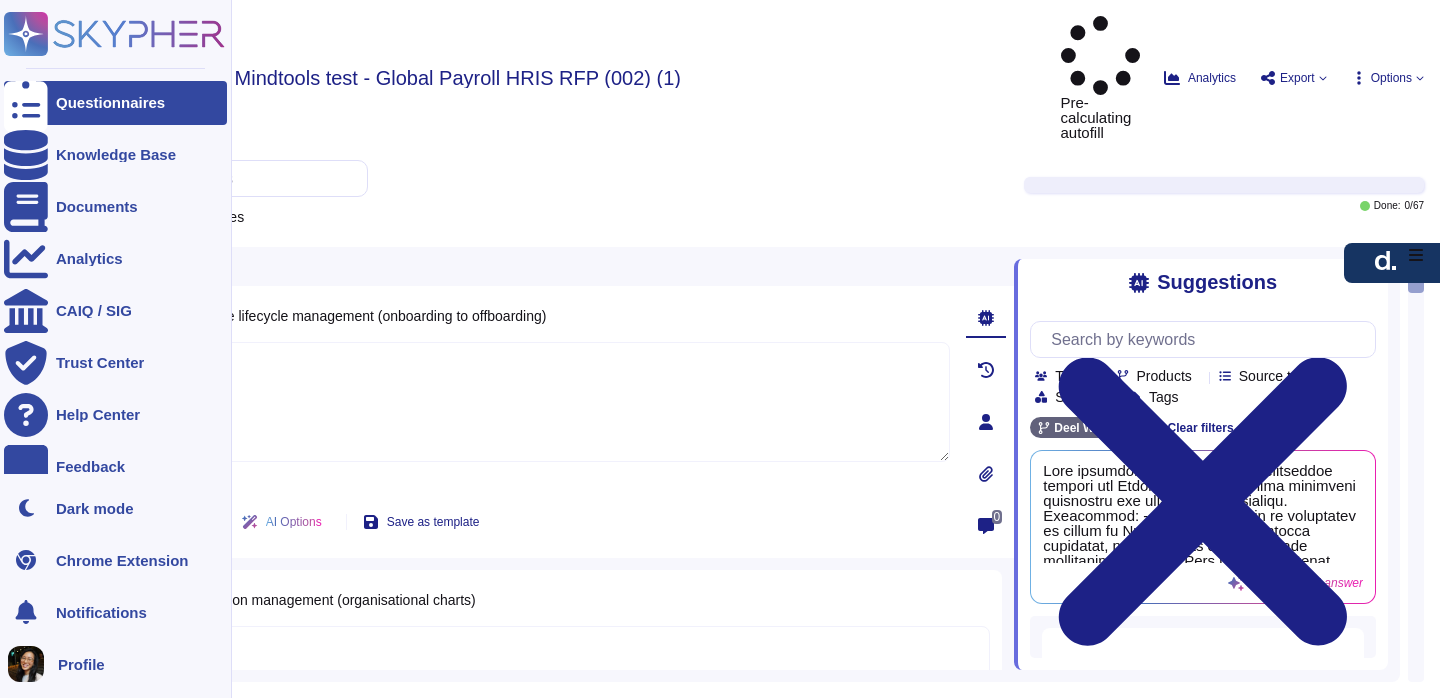 click 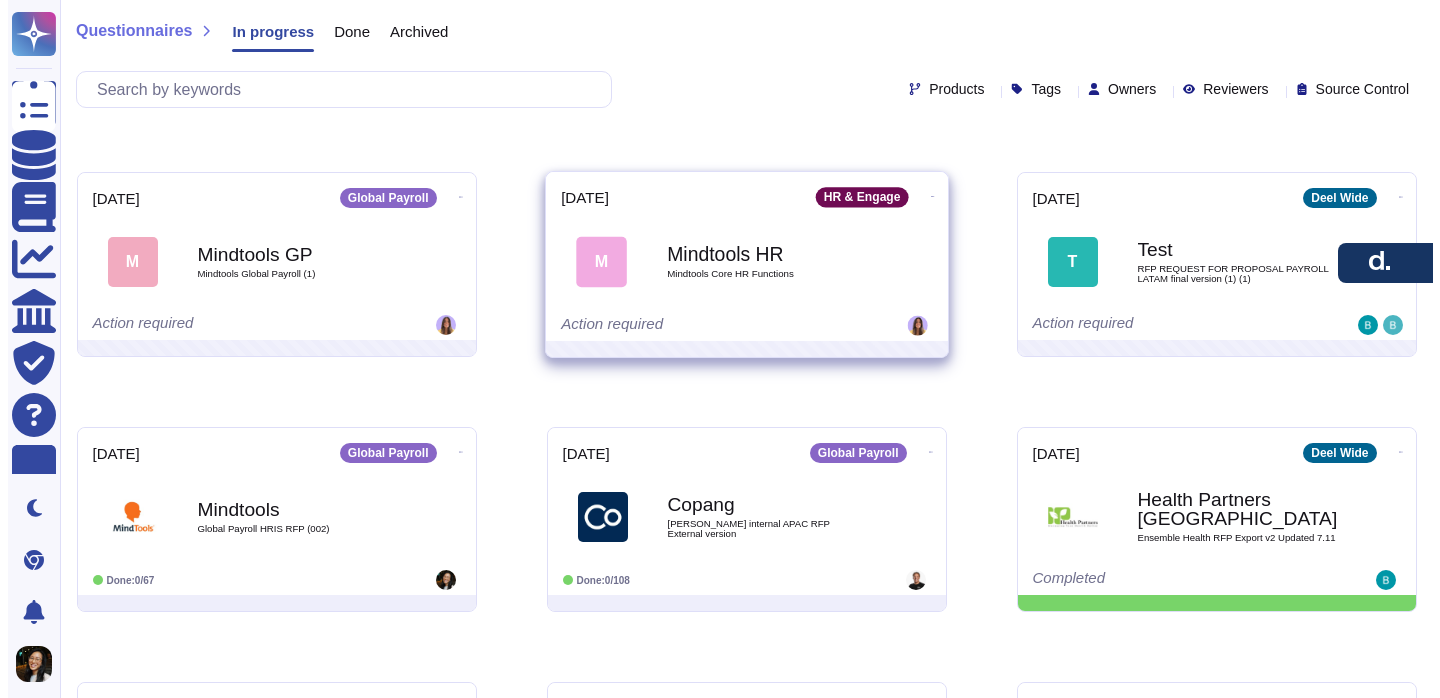 scroll, scrollTop: 180, scrollLeft: 0, axis: vertical 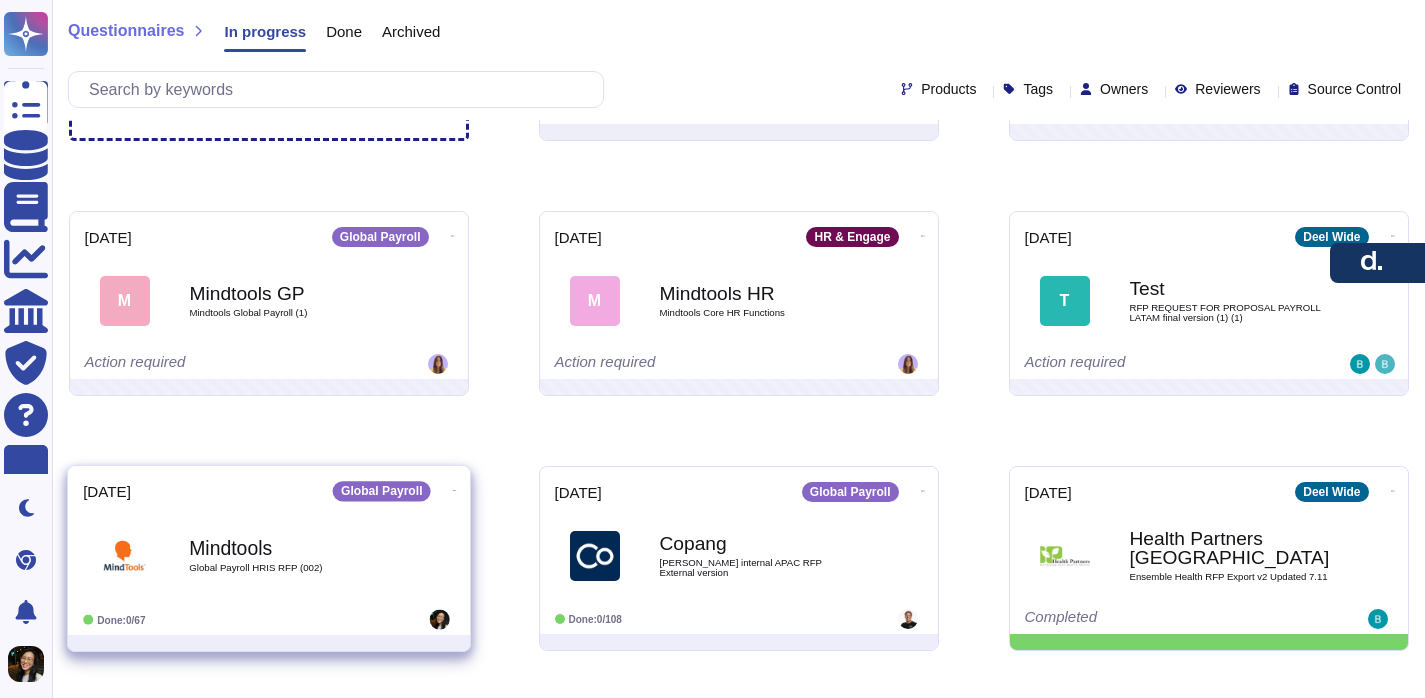 click 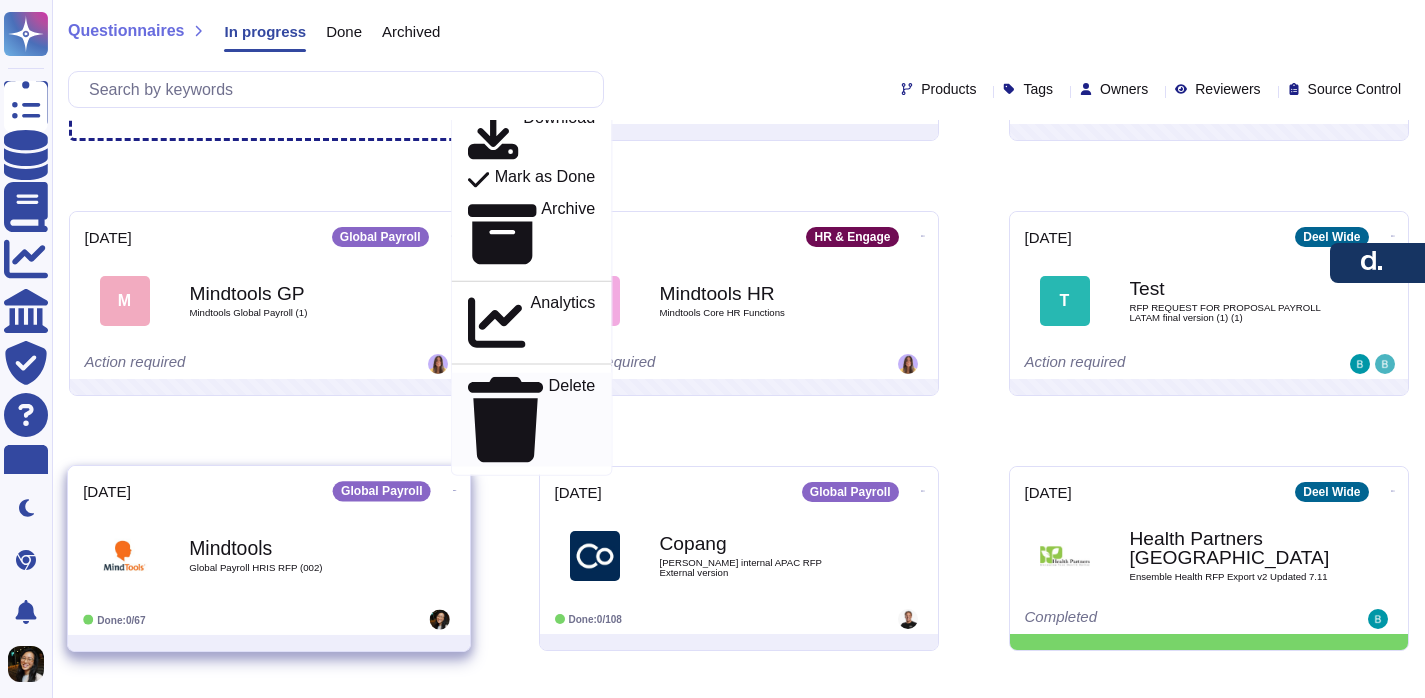 click on "Delete" at bounding box center (571, 419) 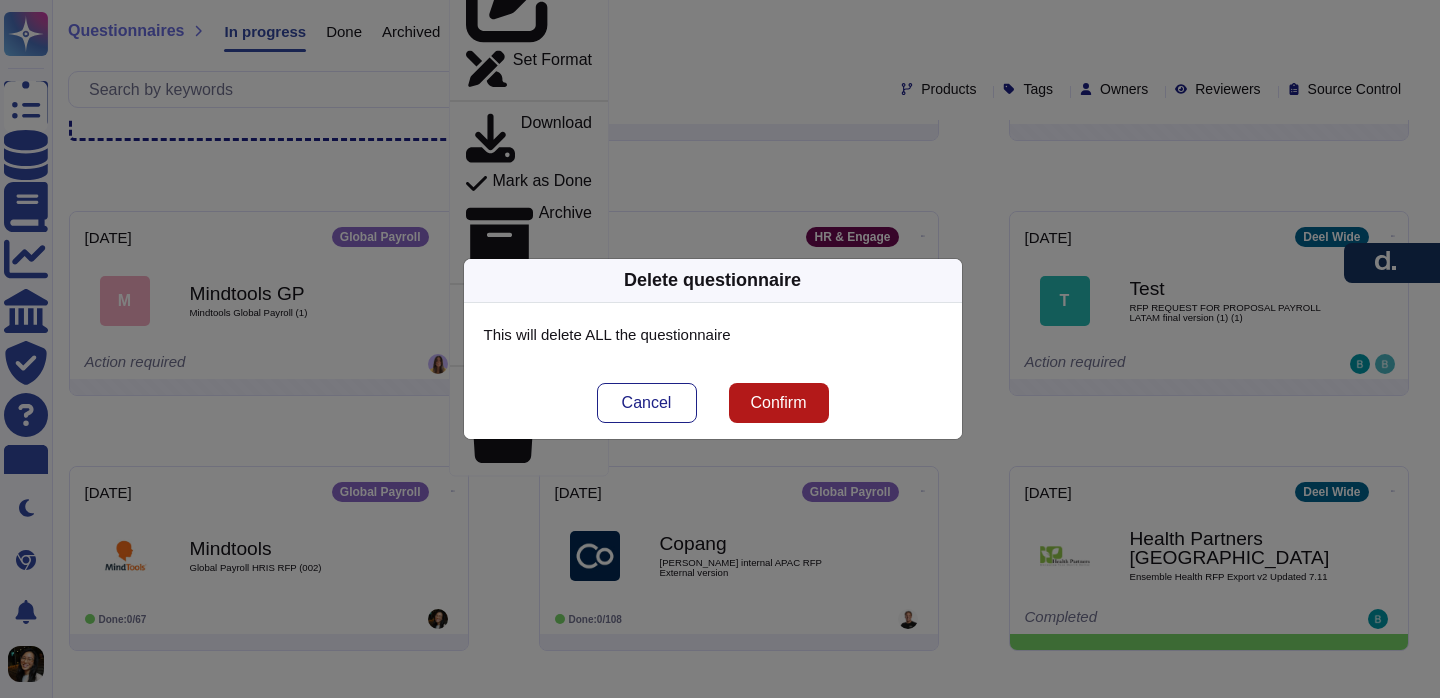 click on "Confirm" at bounding box center [778, 403] 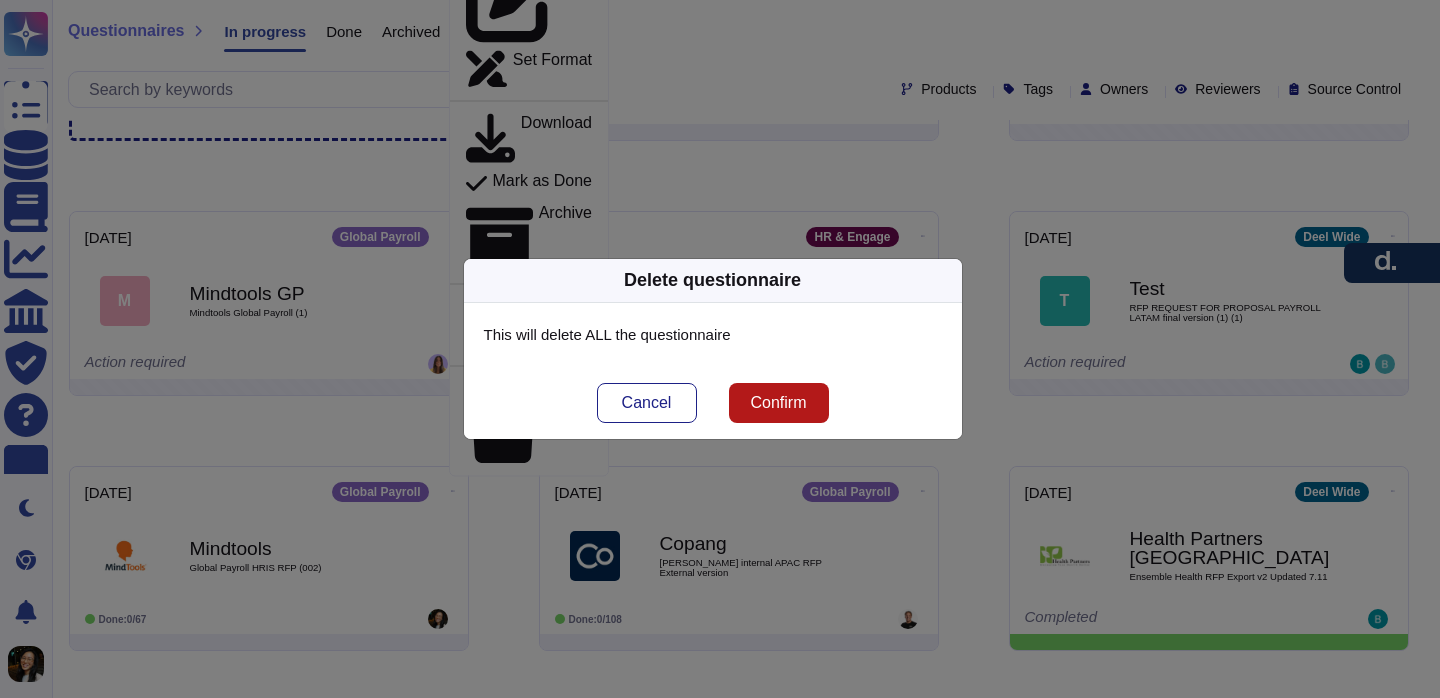 scroll, scrollTop: 0, scrollLeft: 0, axis: both 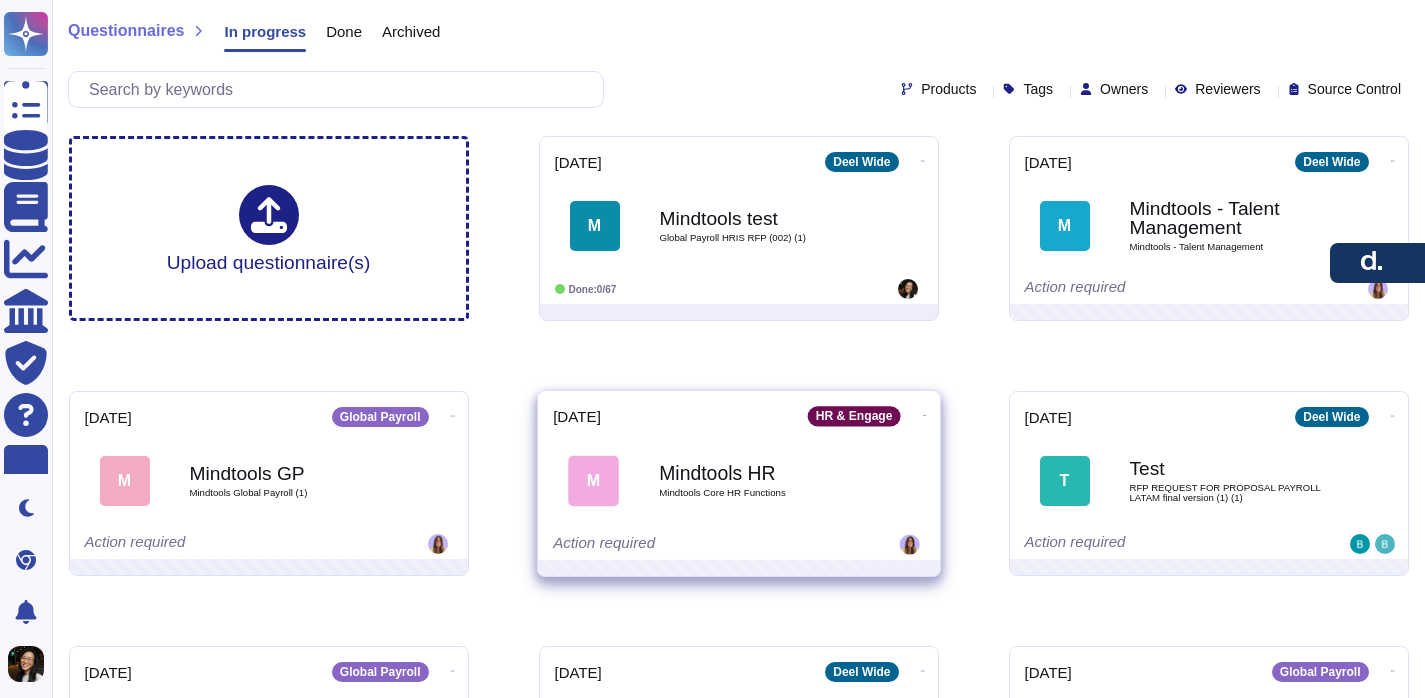 click 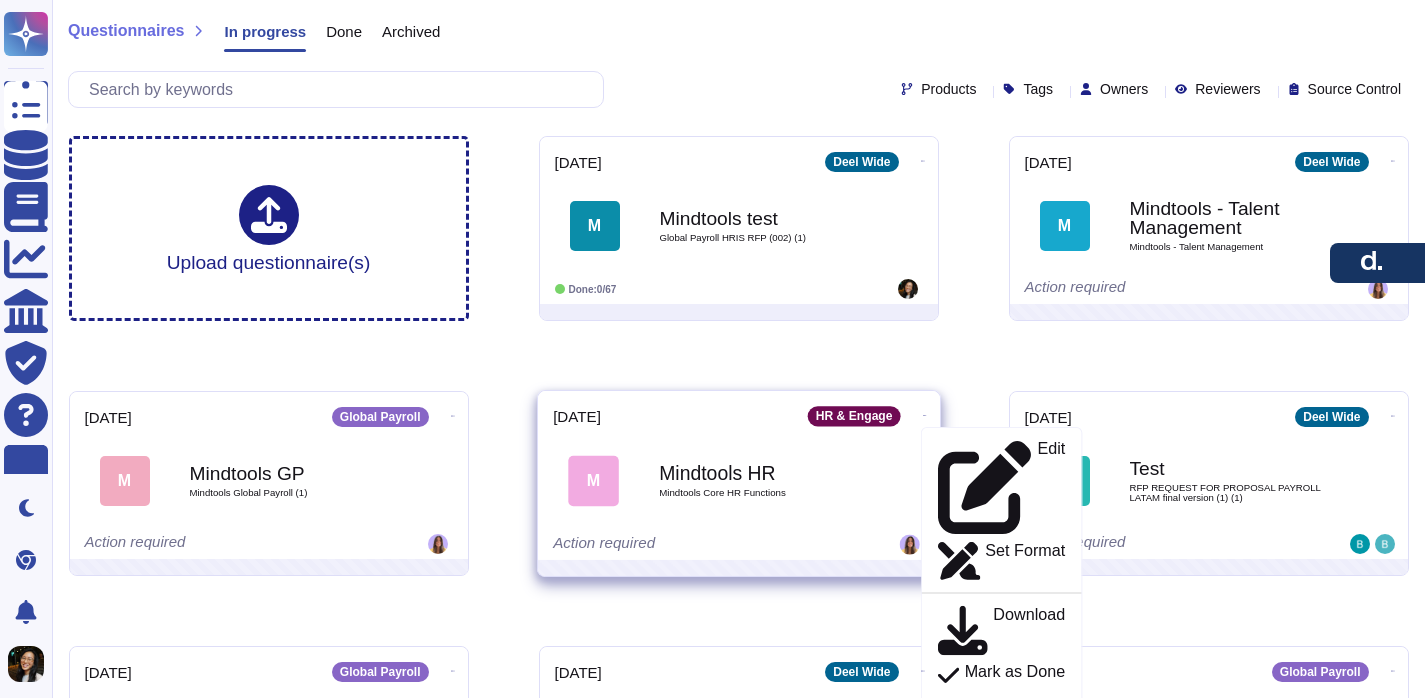 click 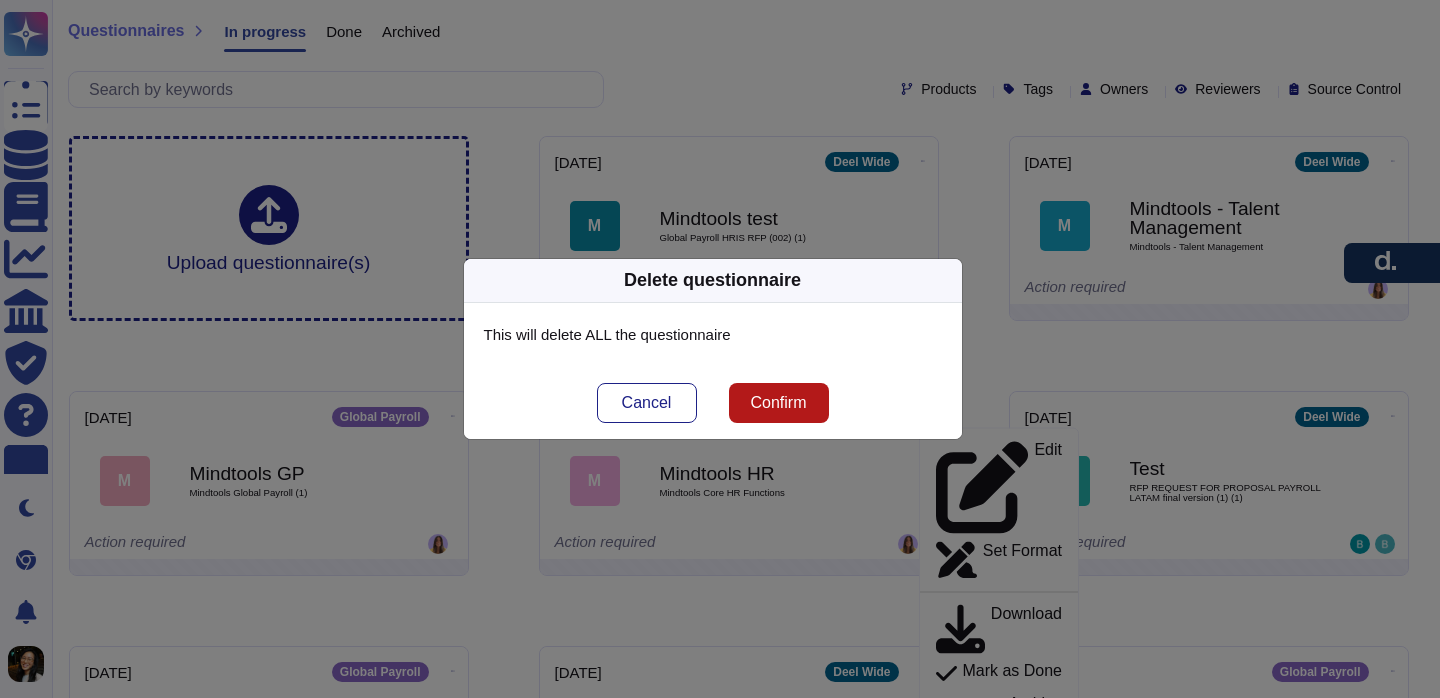 click on "Confirm" at bounding box center [778, 403] 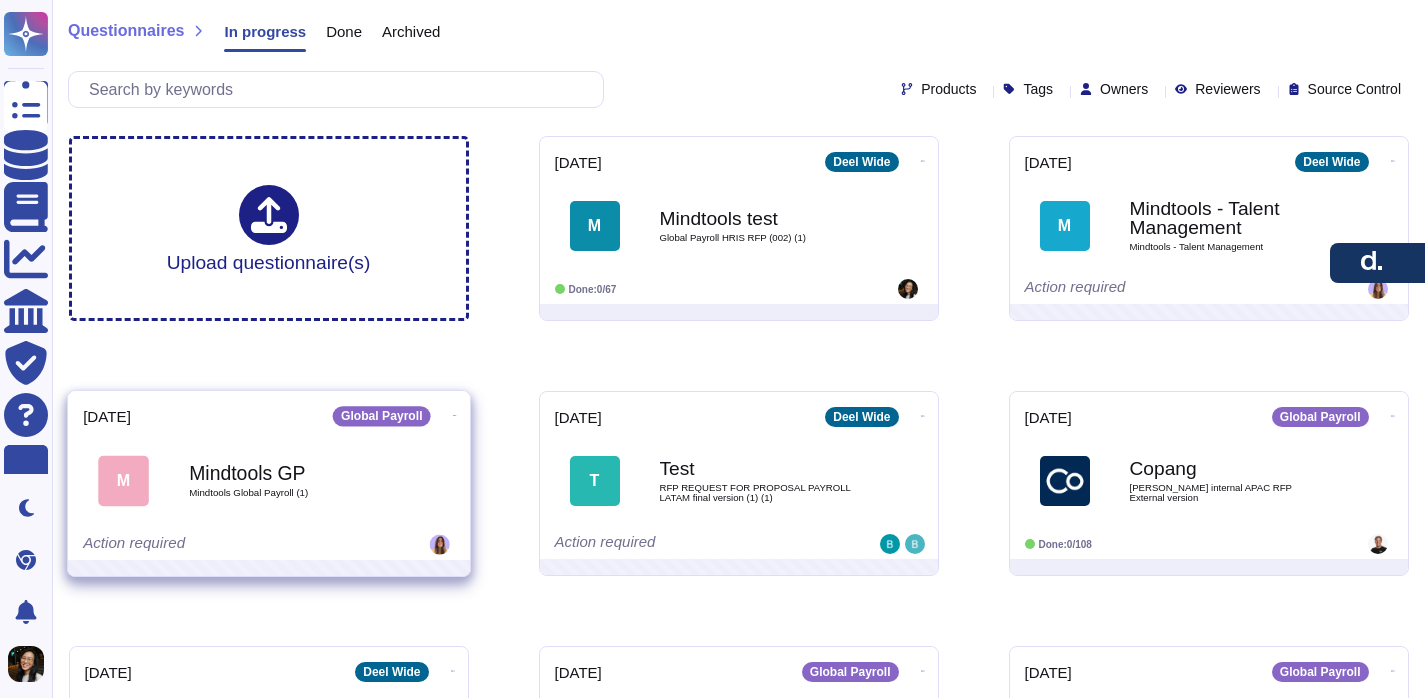 click 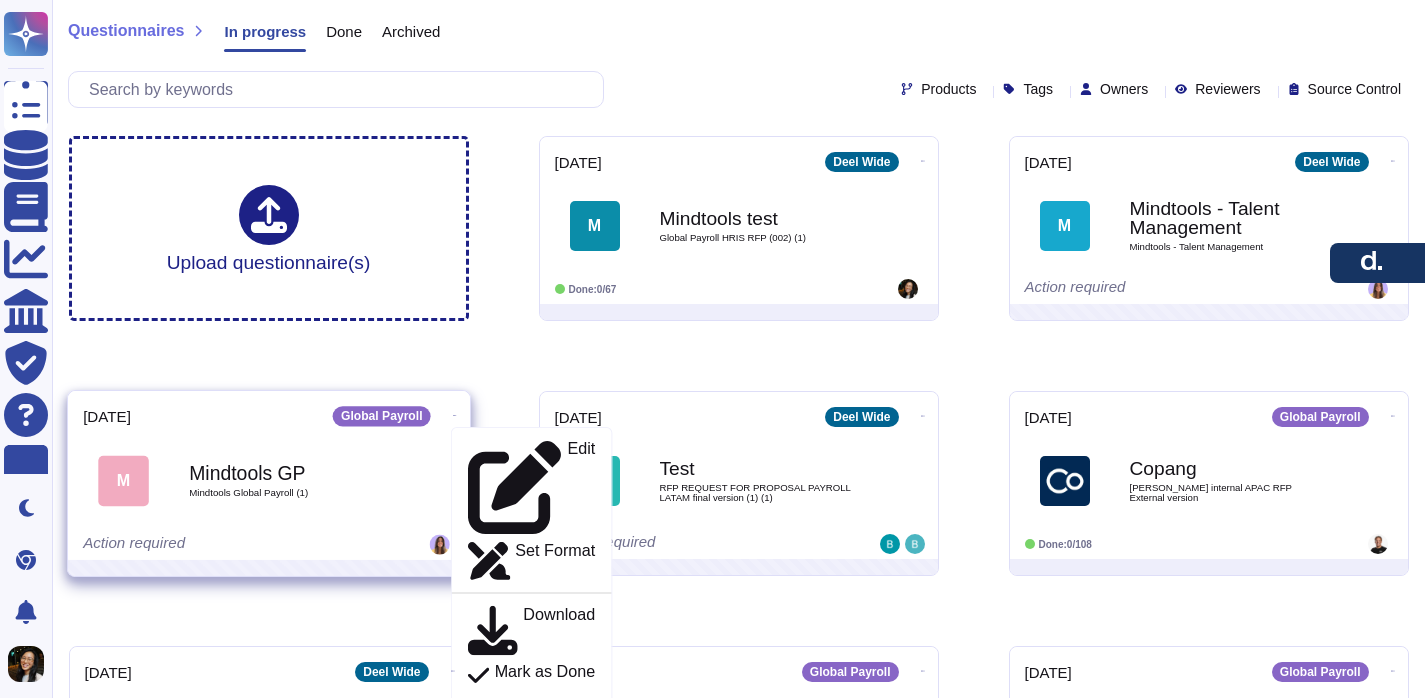 click 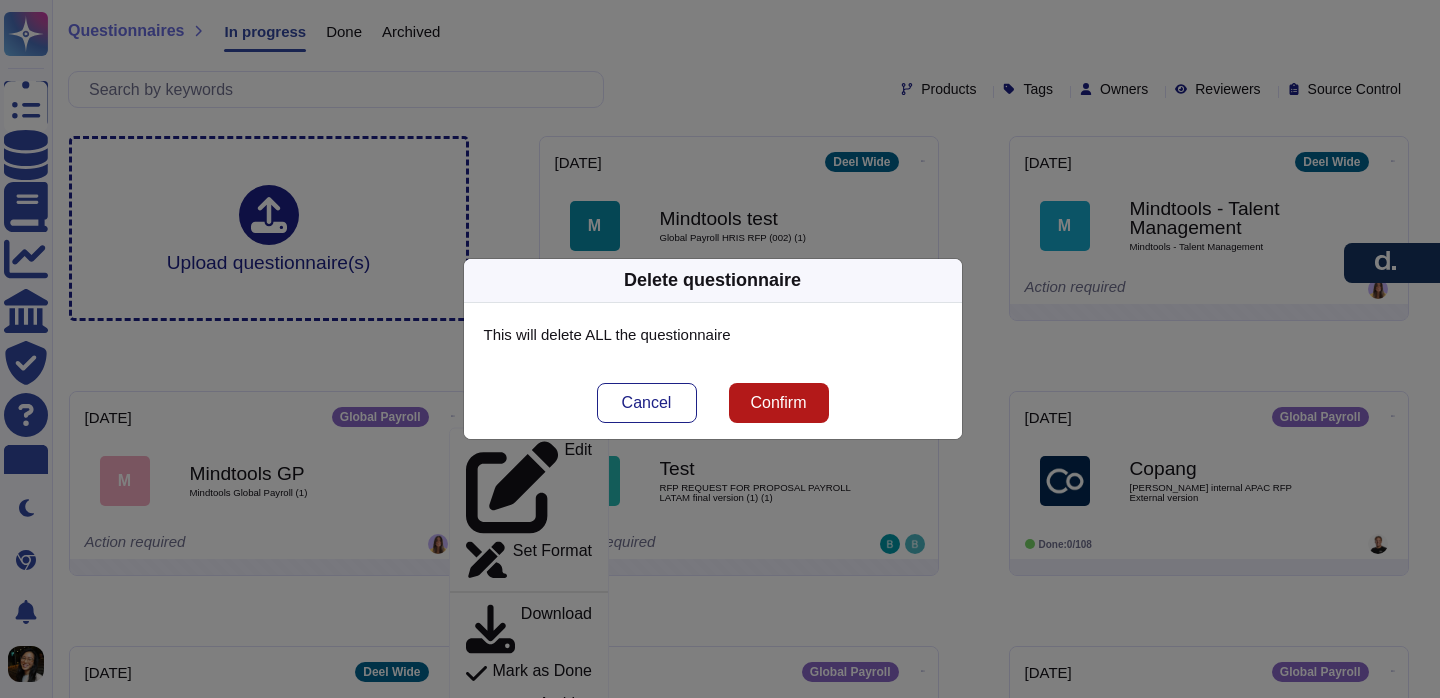 click on "Confirm" at bounding box center (778, 403) 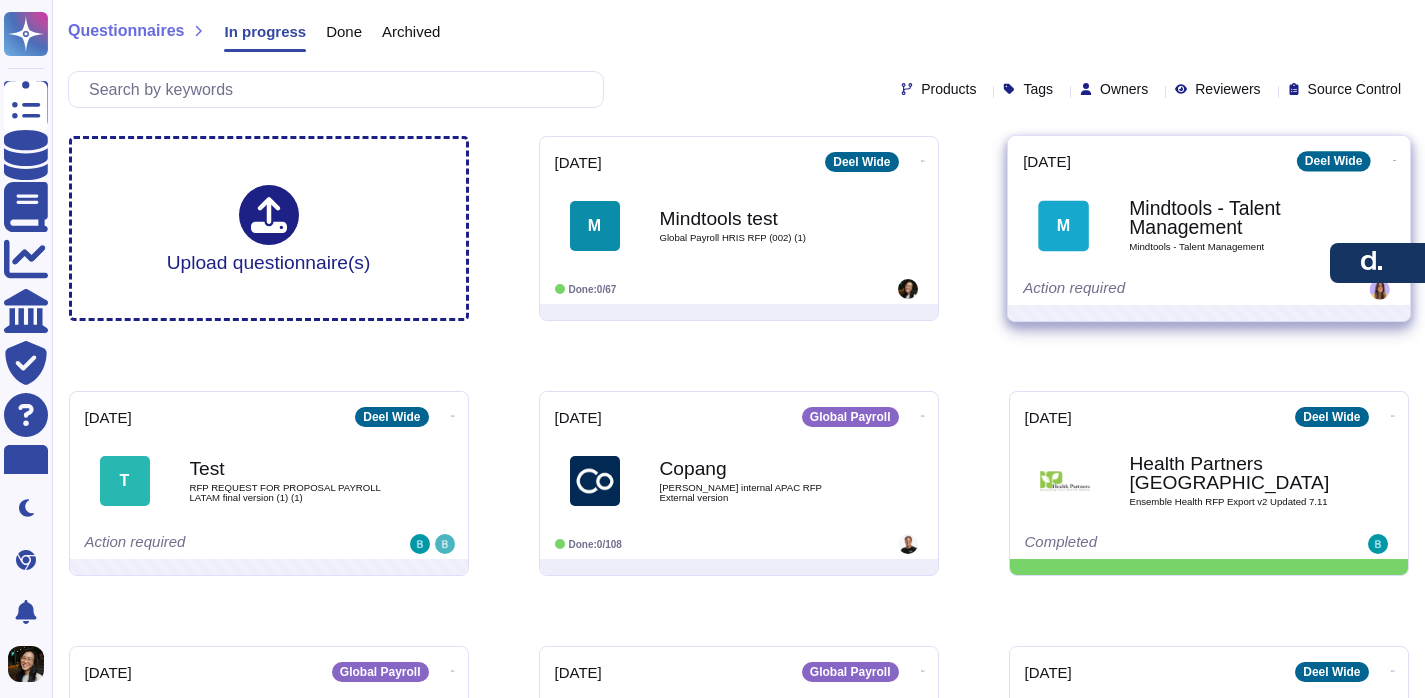 click 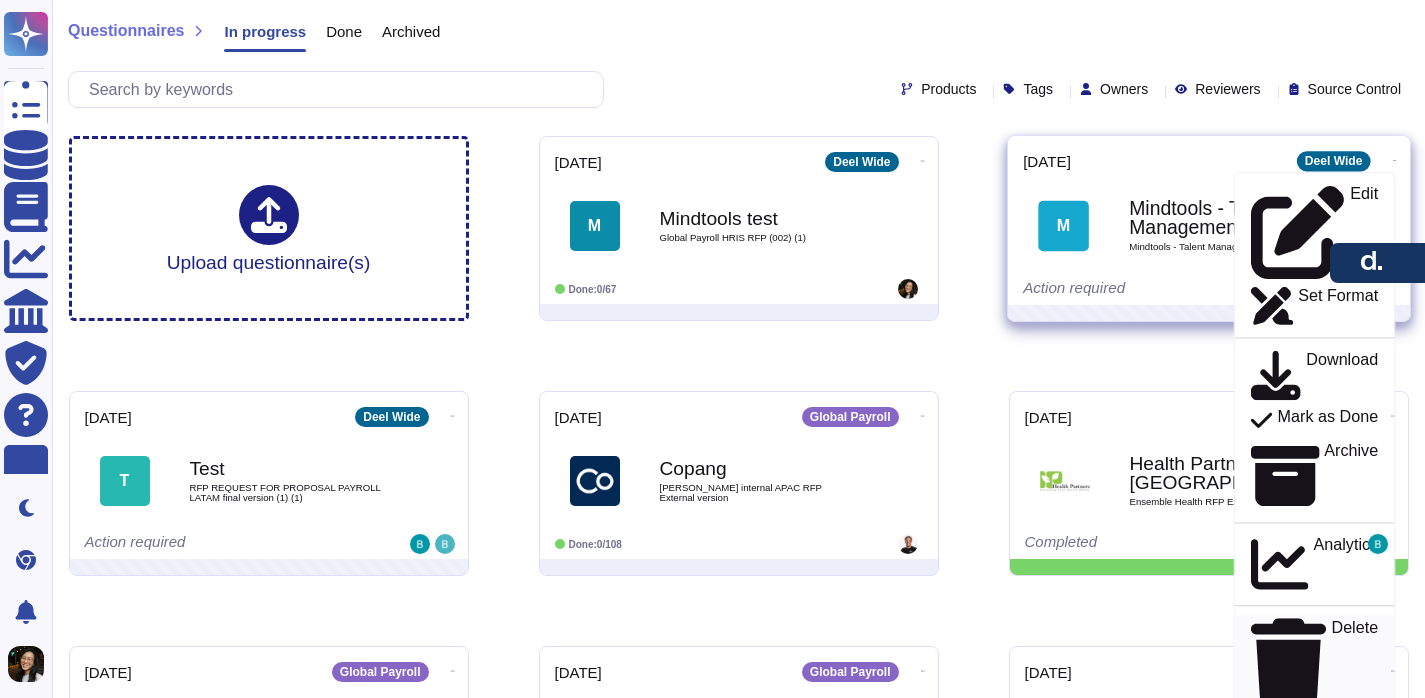 click on "Delete" at bounding box center (1354, 661) 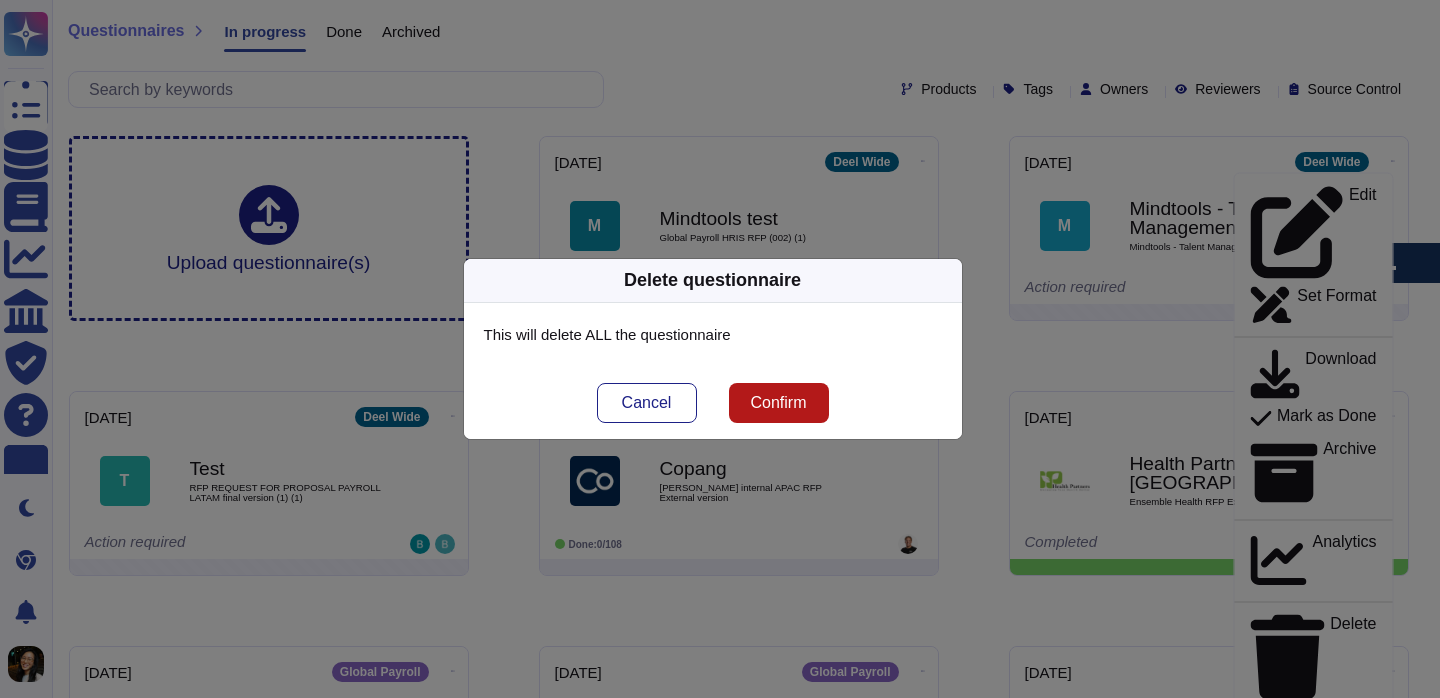 click on "Confirm" at bounding box center [778, 403] 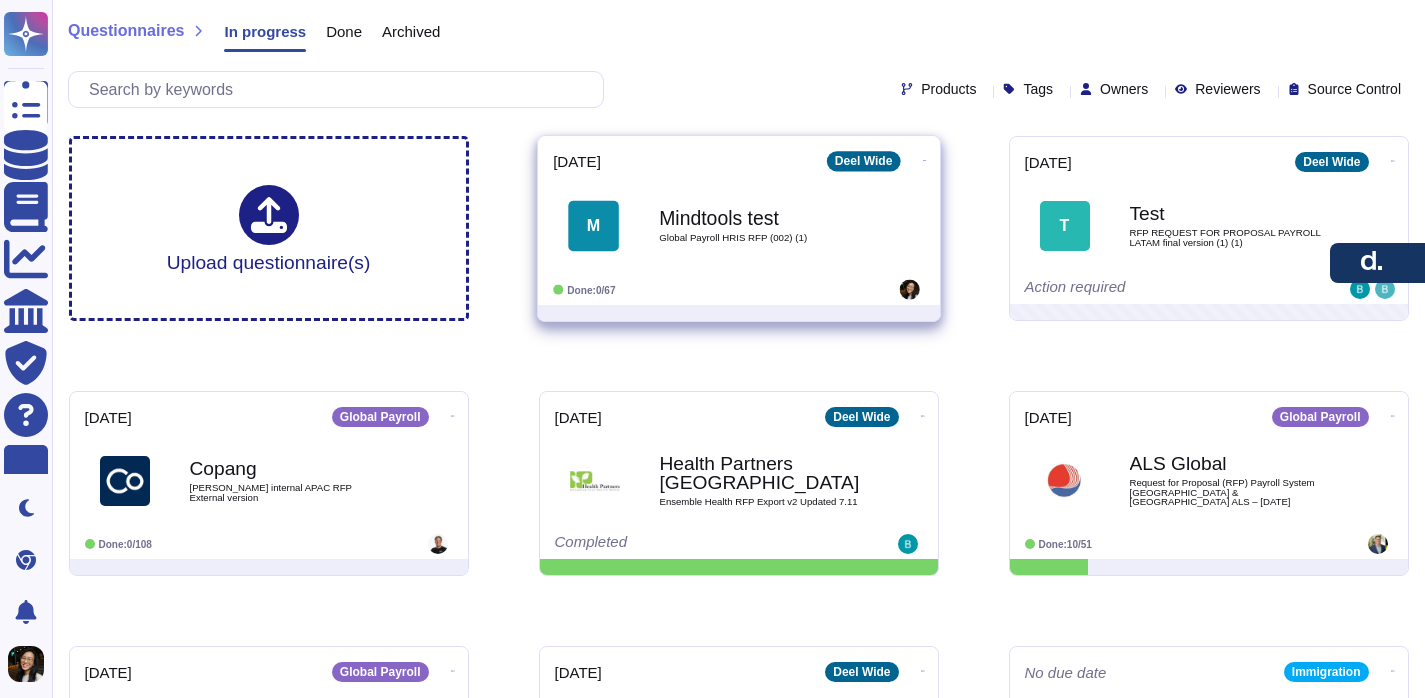 click on "Mindtools test Global Payroll HRIS RFP (002) (1)" at bounding box center (760, 225) 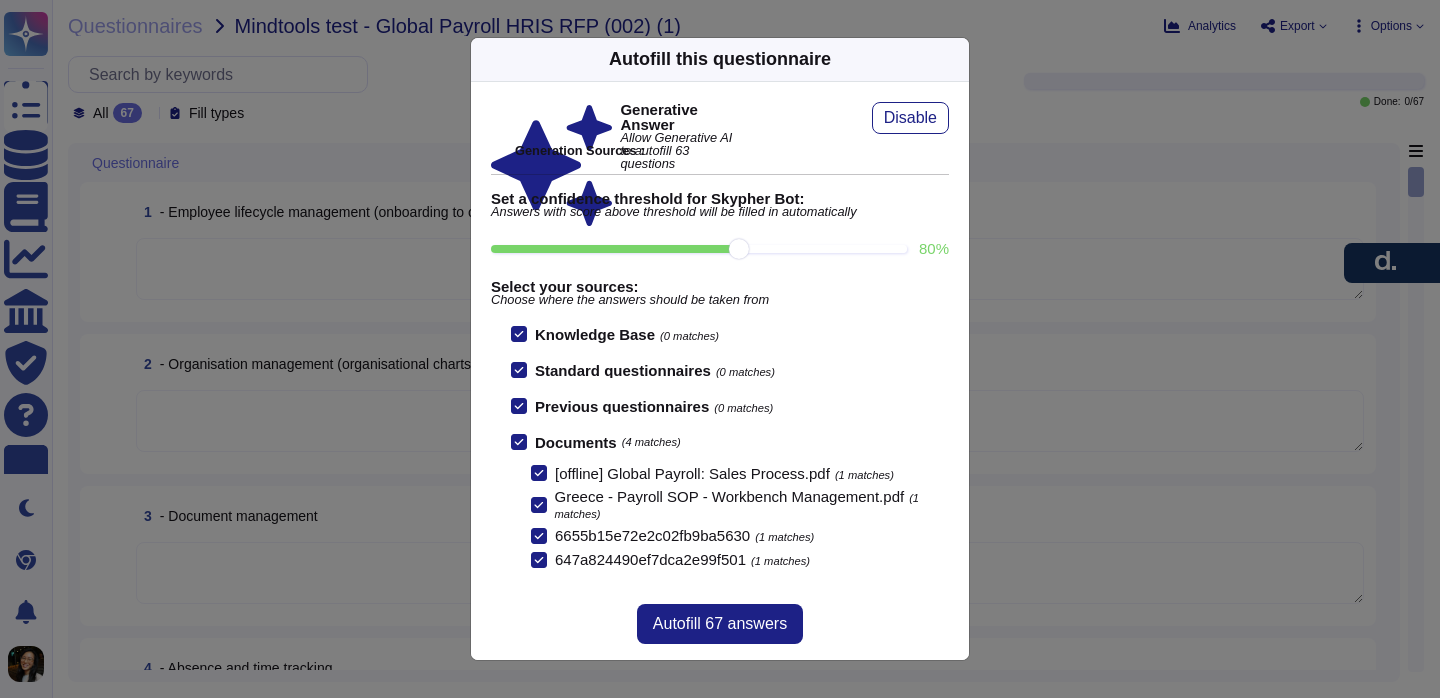 click on "Autofill this questionnaire" at bounding box center (720, 60) 